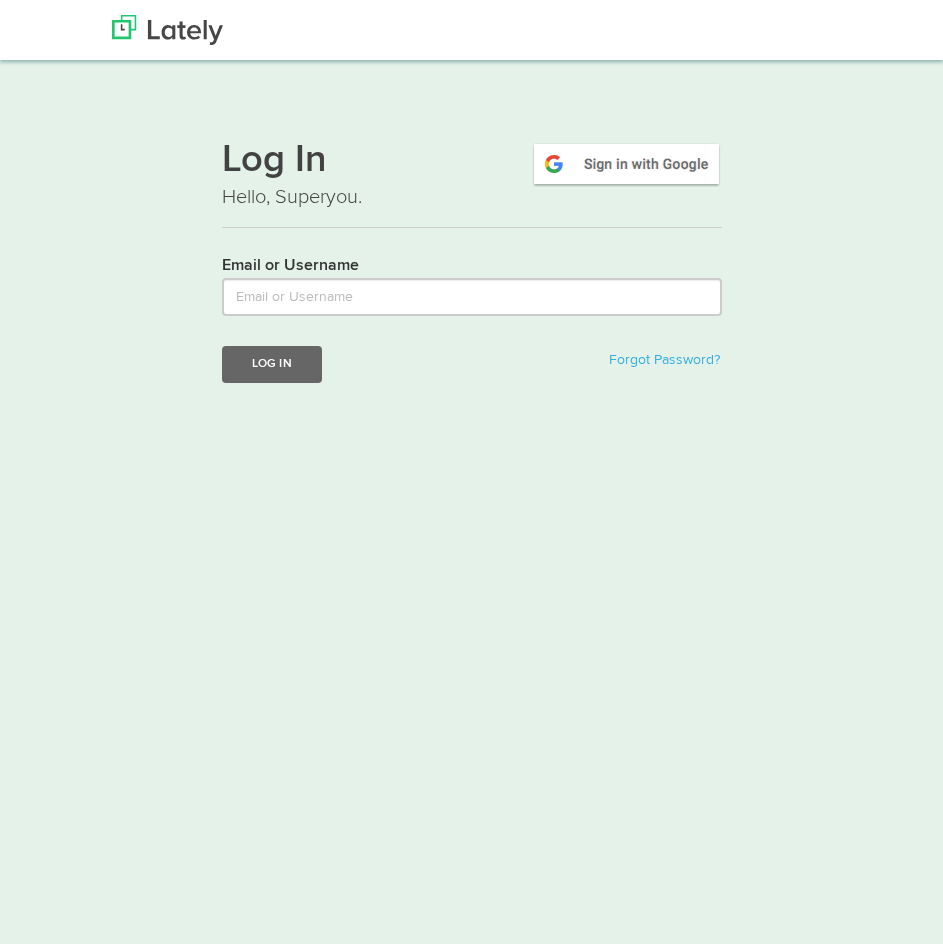 scroll, scrollTop: 0, scrollLeft: 0, axis: both 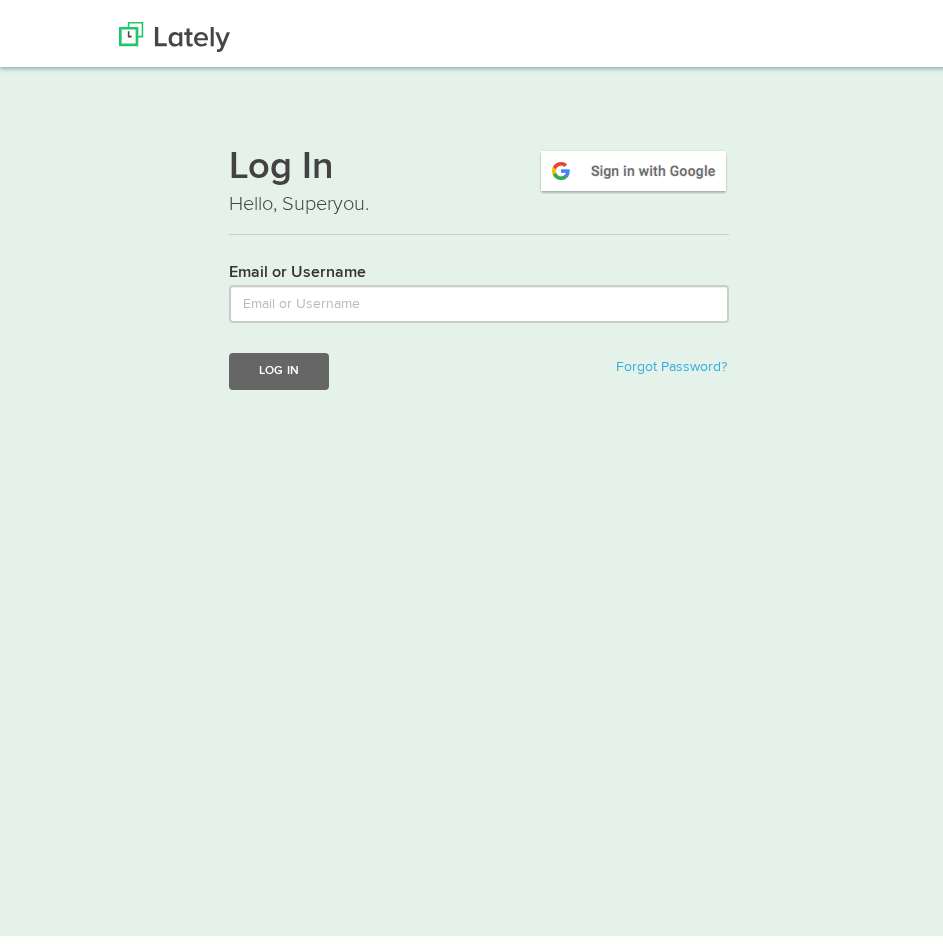 click on "Thanks! Schedule Your Demo You Are Awesome! We’re superpsyched to learn more about your business and show you how Lately can help. Do you create longform content?   Do you create longform content? Yes - Blog/Newsletter Yes - Podcast/webinars Yes - other No Do you create longform content? Yes - Blog/Newsletter Yes - Podcast/webinars Yes - other No Industry   Industry Accounting Airlines/Aviation Alternative Dispute Resolution Alternative Medicine Animation Apparel & Fashion Architecture & Planning Arts & Crafts Automotive Aviation & Aerospace Banking Biotechnology Broadcast Media Building Materials Business Supplies & Equipment Capital Markets Chemicals Civic & Social Organization Civil Engineering Commercial Real Estate Computer & Network Security Computer Games Computer Hardware Computer Networking Computer Software Construction Consumer Electronics Consumer Goods Consumer Services Cosmetics Dairy Defense & Space Design Education Management E-learning Electrical & Electronic Manufacturing Entertainment" at bounding box center [479, 472] 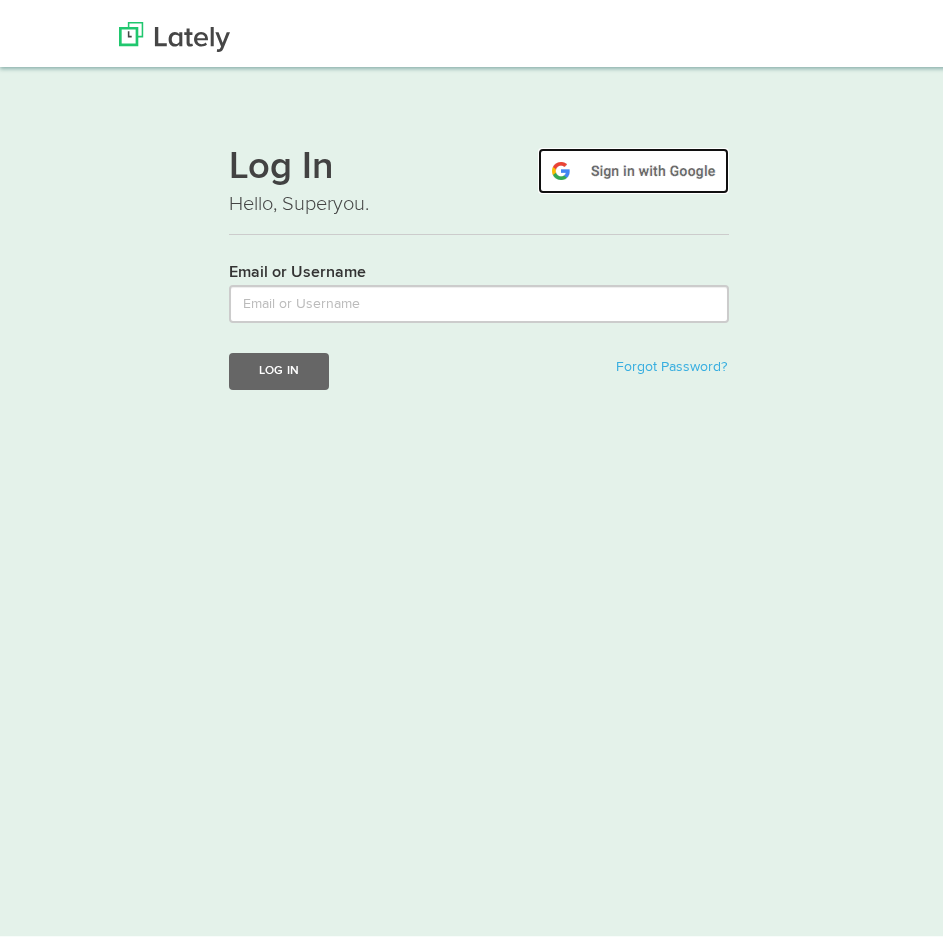 click at bounding box center [633, 164] 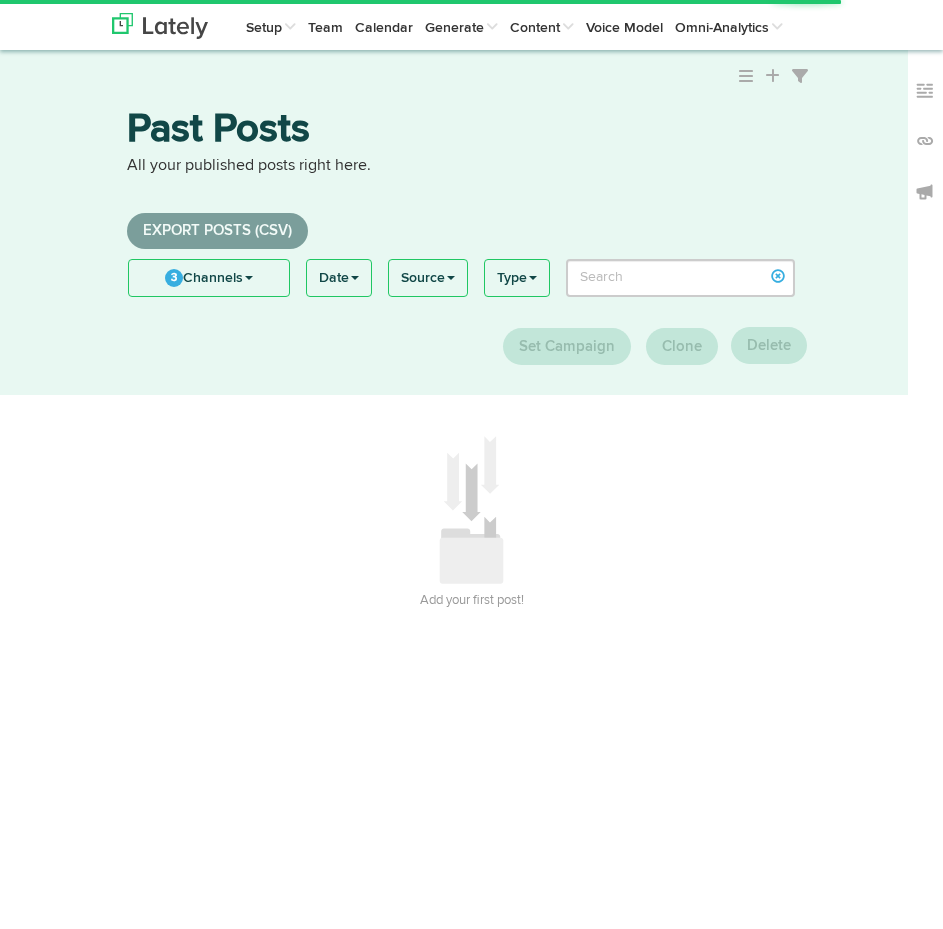 scroll, scrollTop: 0, scrollLeft: 0, axis: both 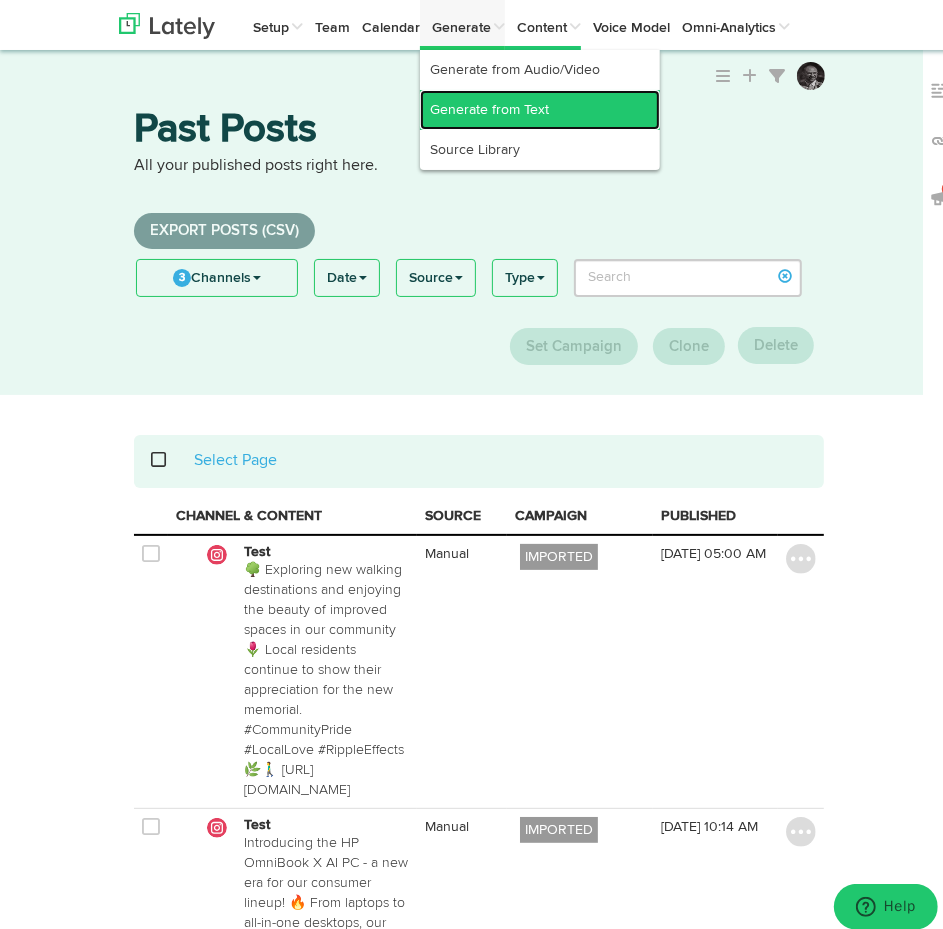 click on "Generate from Text" at bounding box center (540, 110) 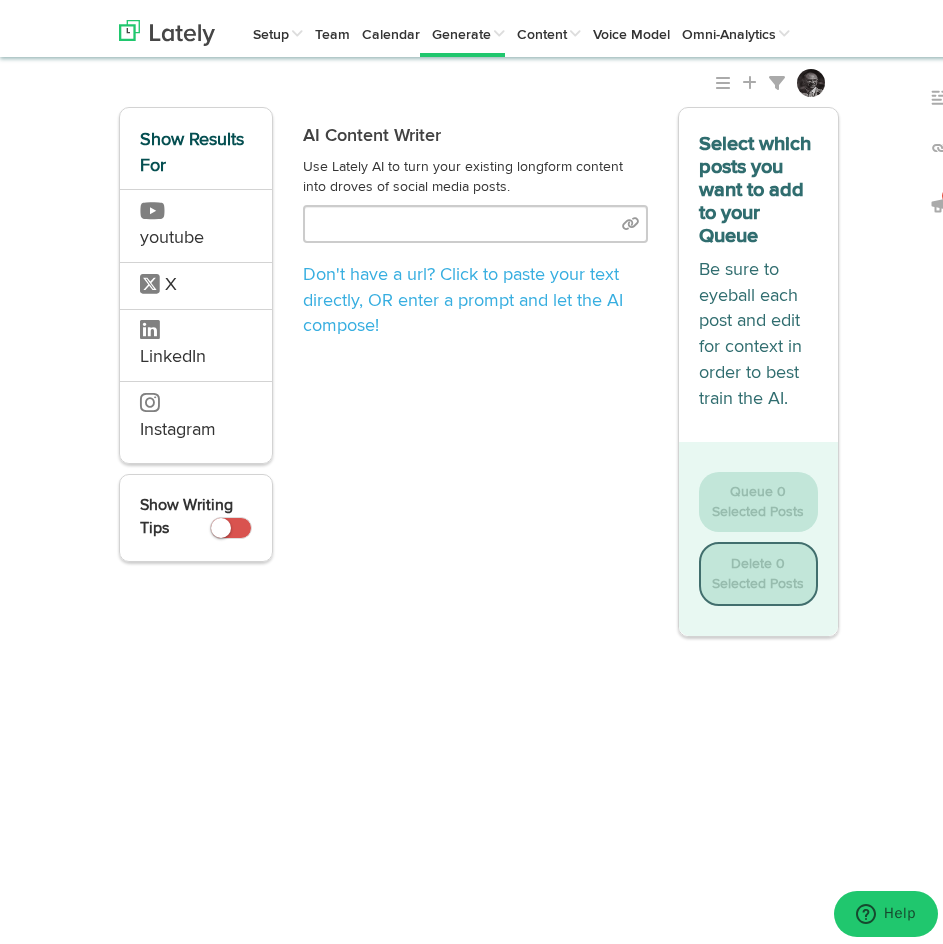 click on "Channels
Create
Generate
Pipeline
Team
Basic Analytics (limited on mobile)
Dashboard List
Account Settings
Subscription
Sign Out
Setup
Key Messaging
Channels & Messaging
Style Guide
Campaign Tags
[GEOGRAPHIC_DATA]
RSS Feeds
UTM Tracking Codes
Competitive Keywords
Team
Calendar
Generate
Generate from Audio/Video" at bounding box center [479, 380] 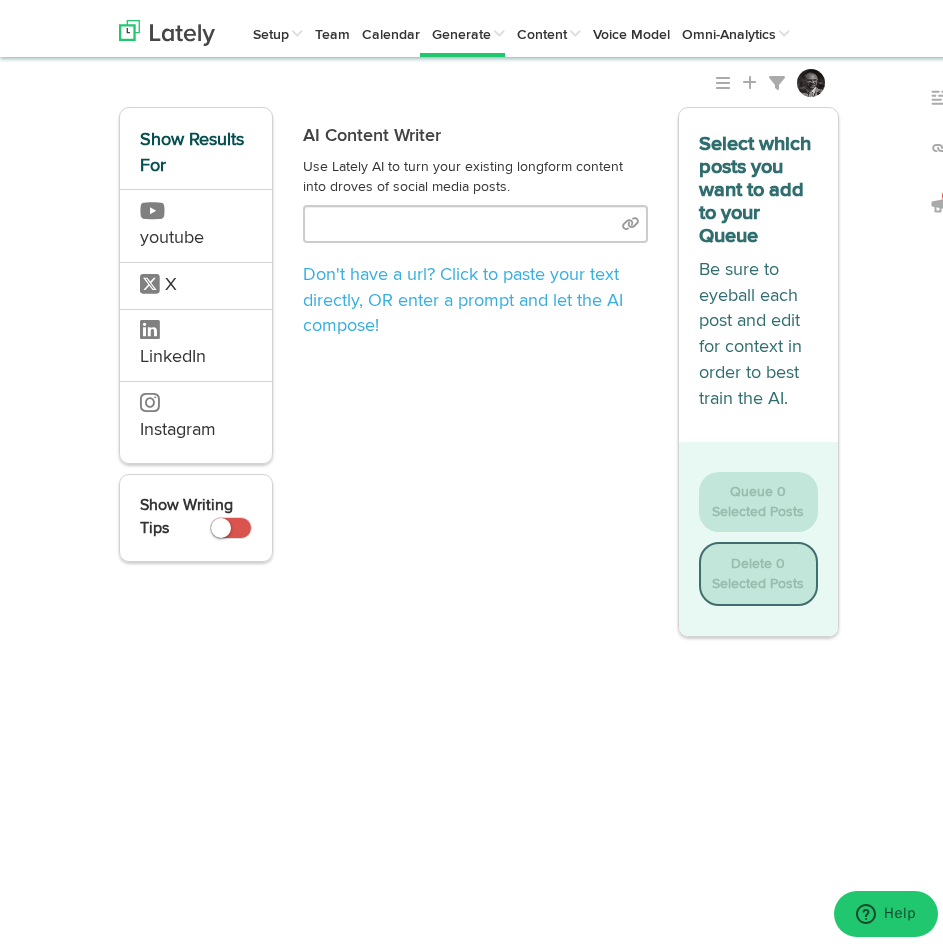 drag, startPoint x: 393, startPoint y: 641, endPoint x: 198, endPoint y: 657, distance: 195.6553 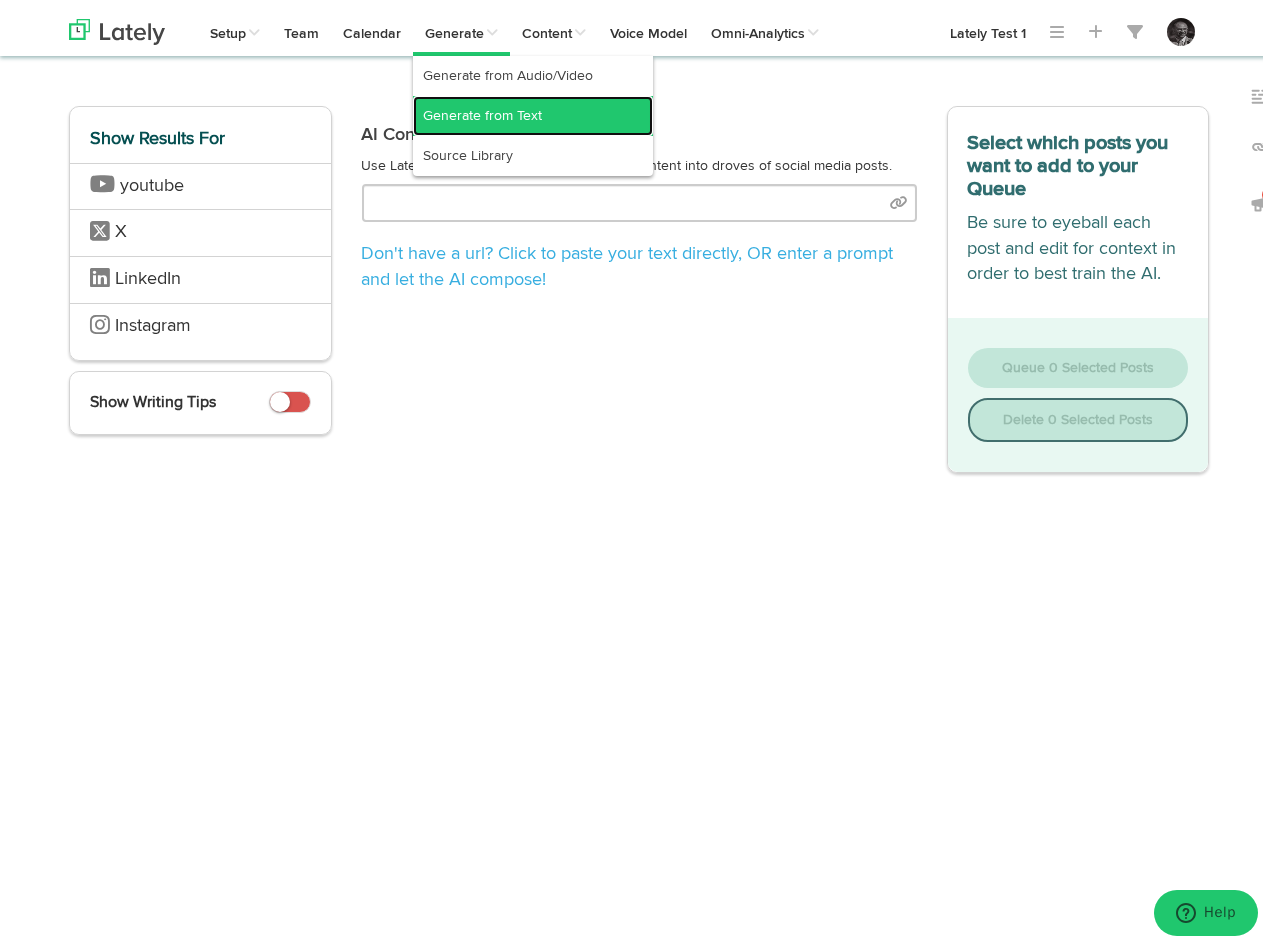 click on "Generate from Text" at bounding box center [533, 110] 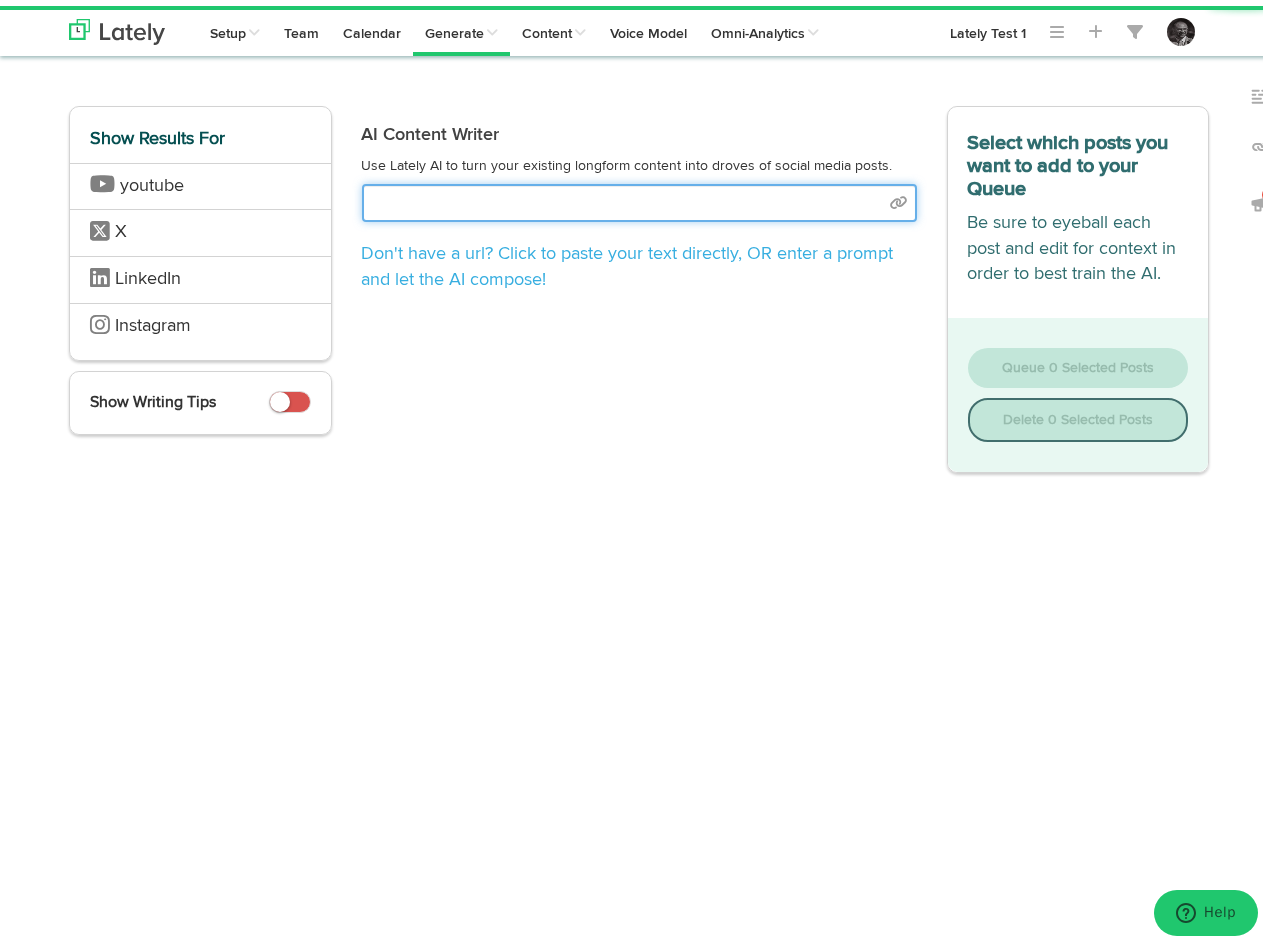 click at bounding box center (639, 197) 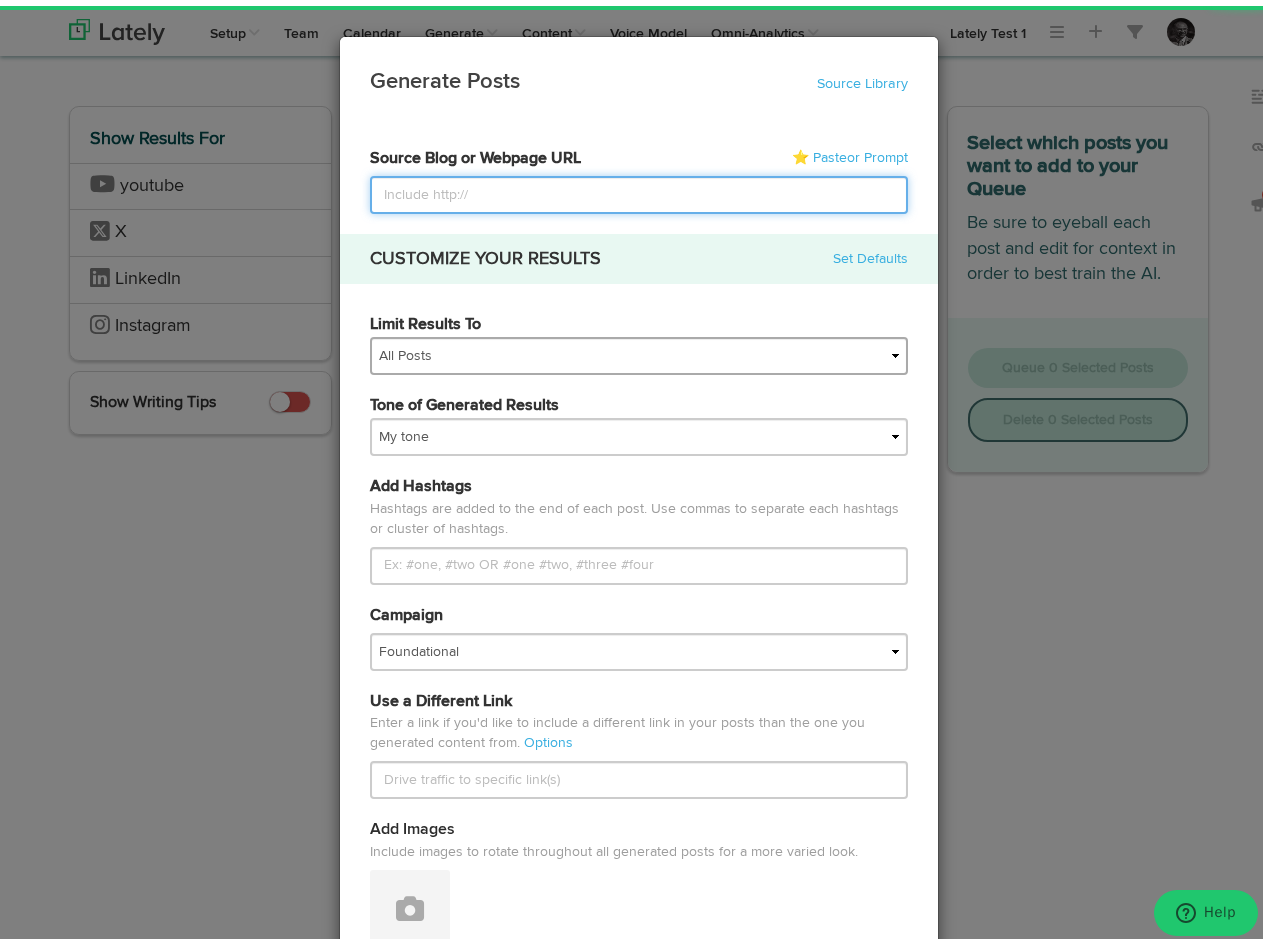 paste on "[URL][DOMAIN_NAME]" 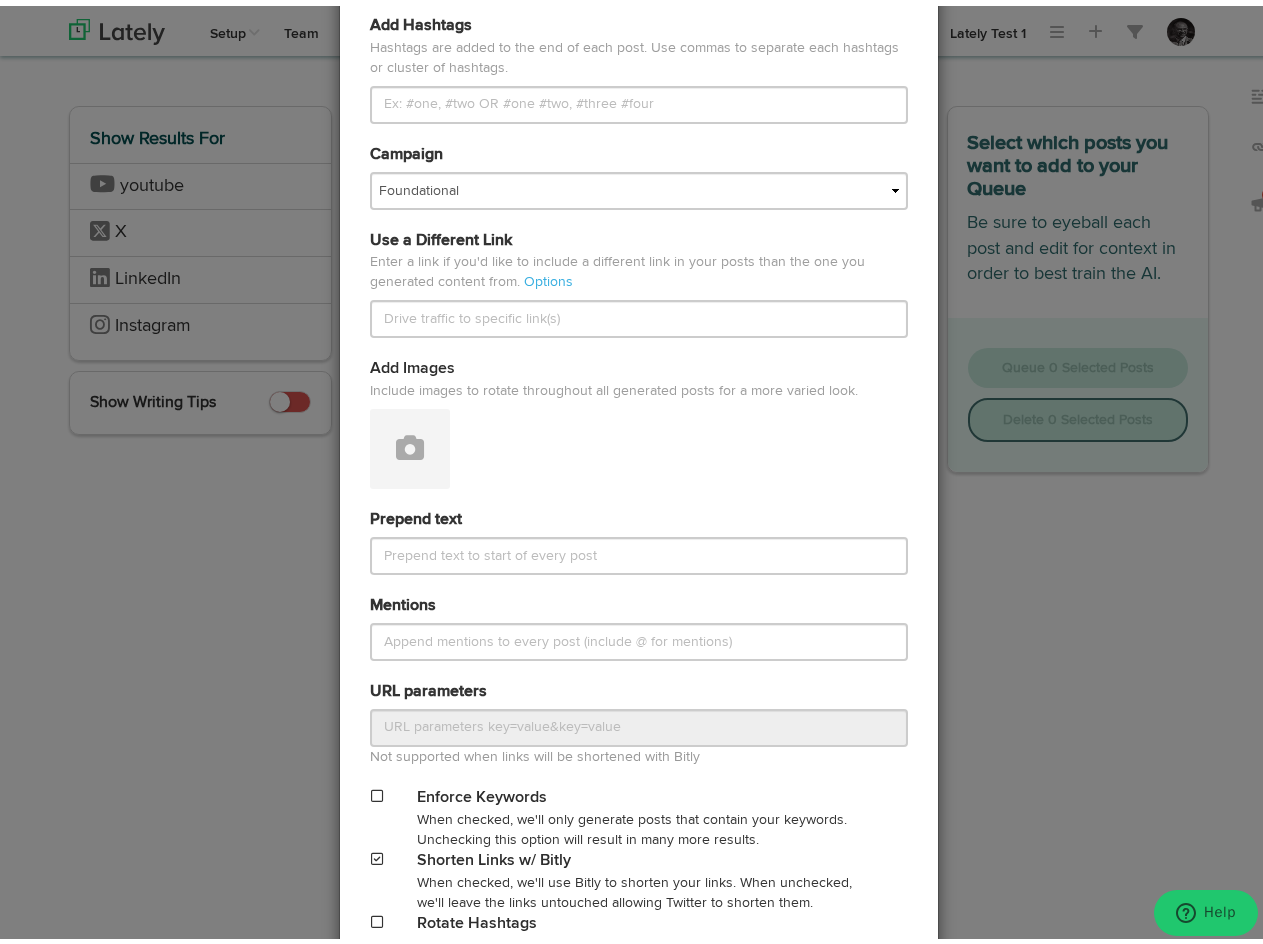 scroll, scrollTop: 600, scrollLeft: 0, axis: vertical 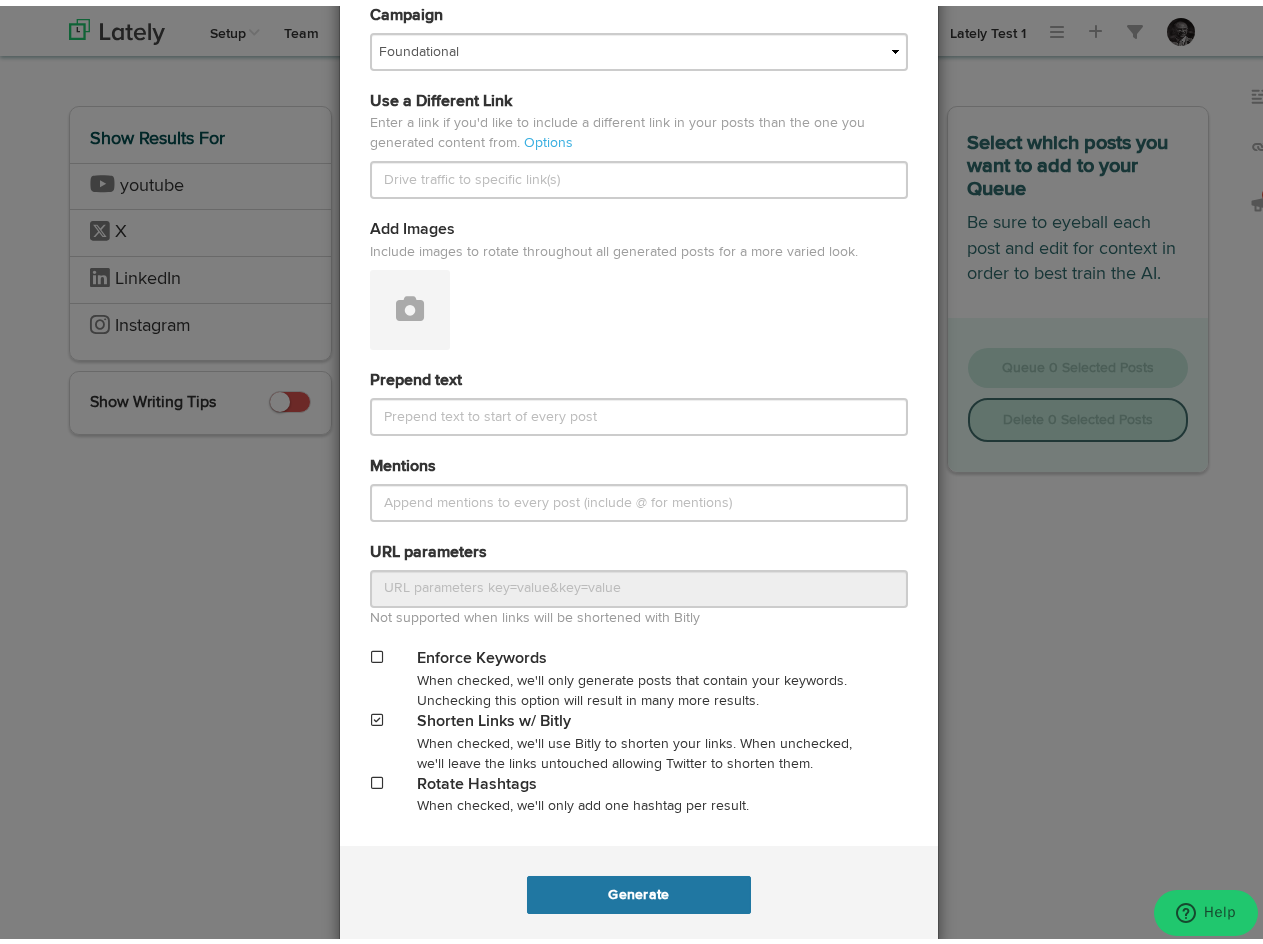 type on "[URL][DOMAIN_NAME]" 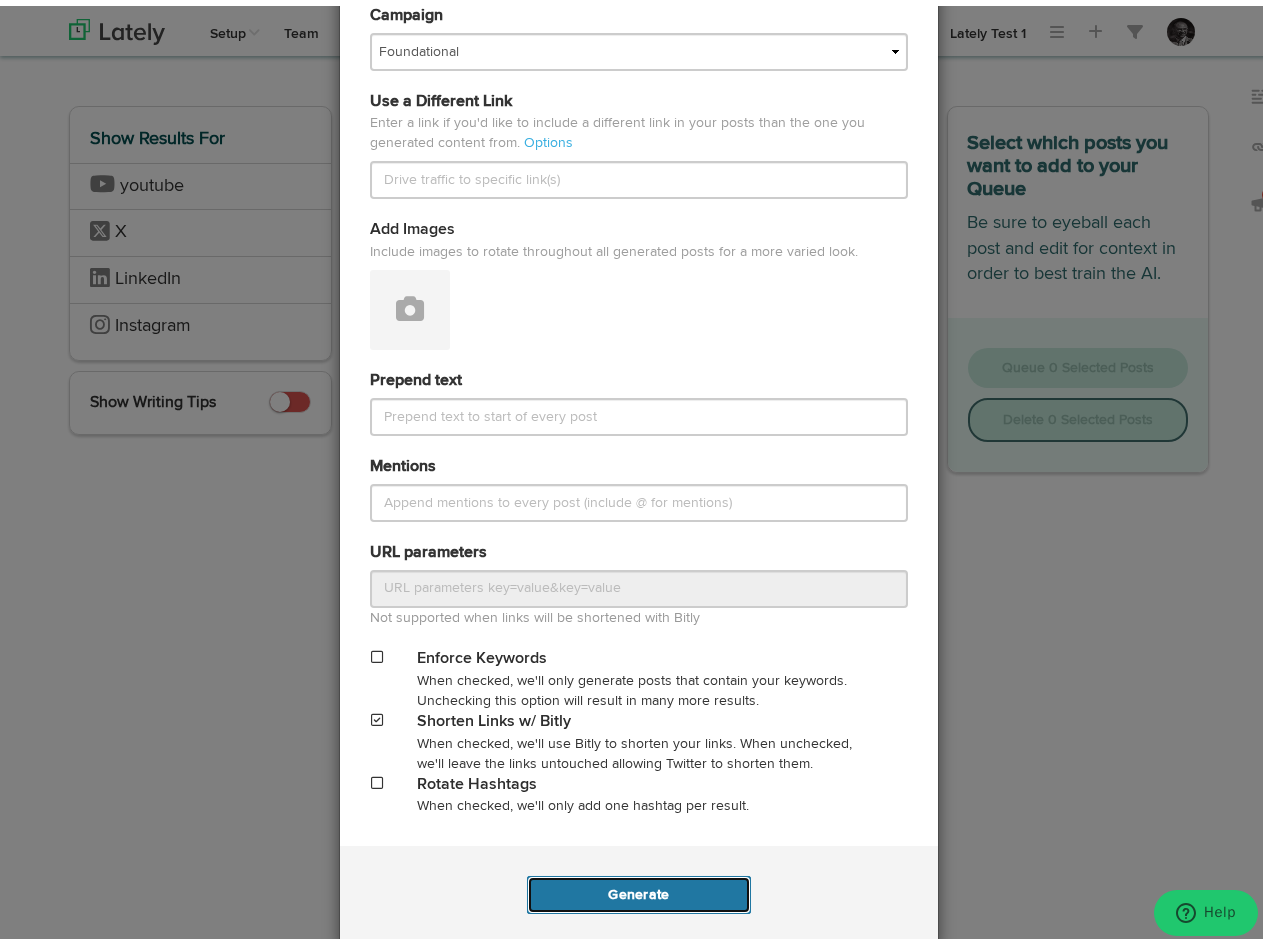 click on "Generate" at bounding box center [638, 889] 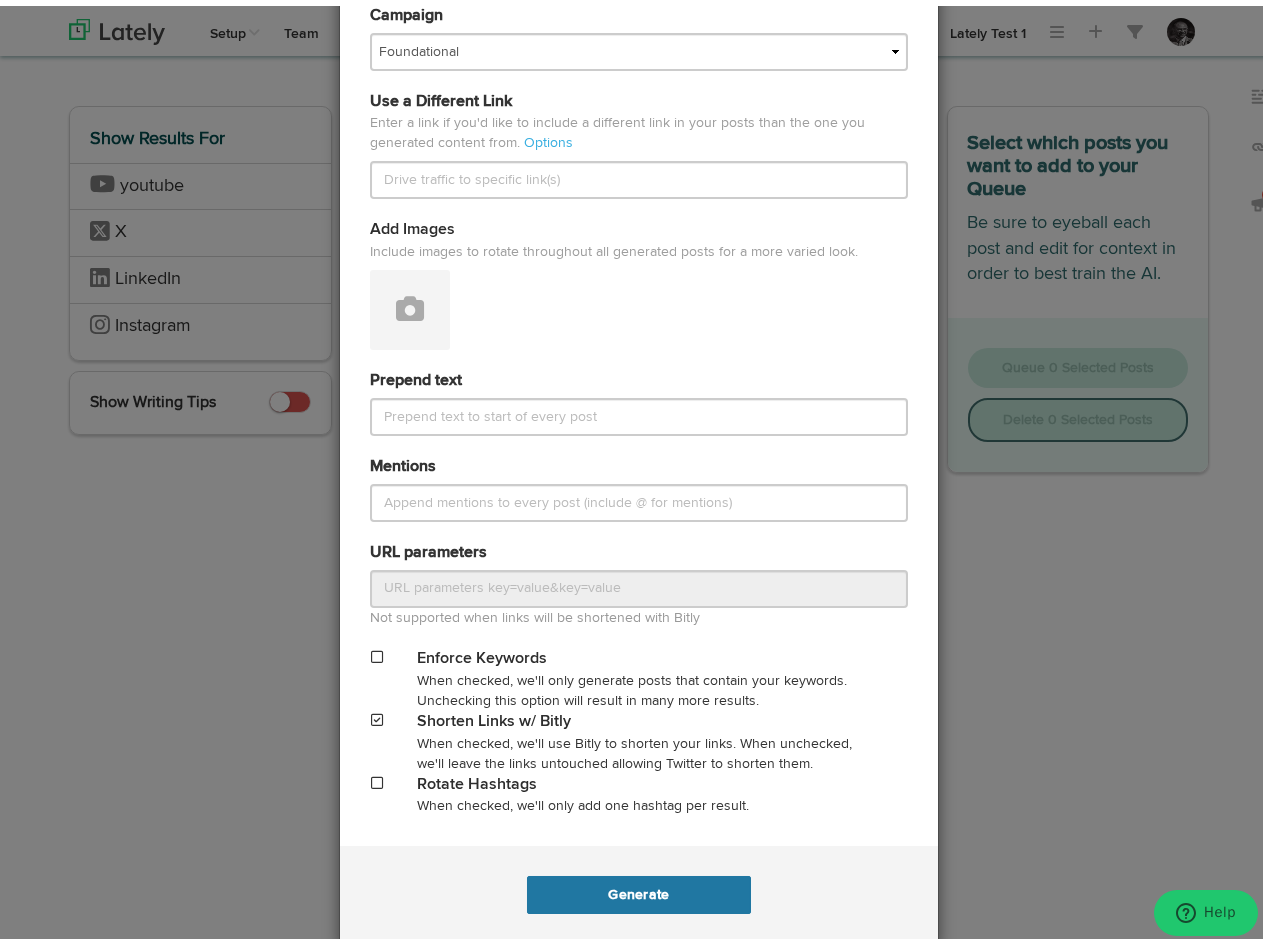 scroll, scrollTop: 0, scrollLeft: 0, axis: both 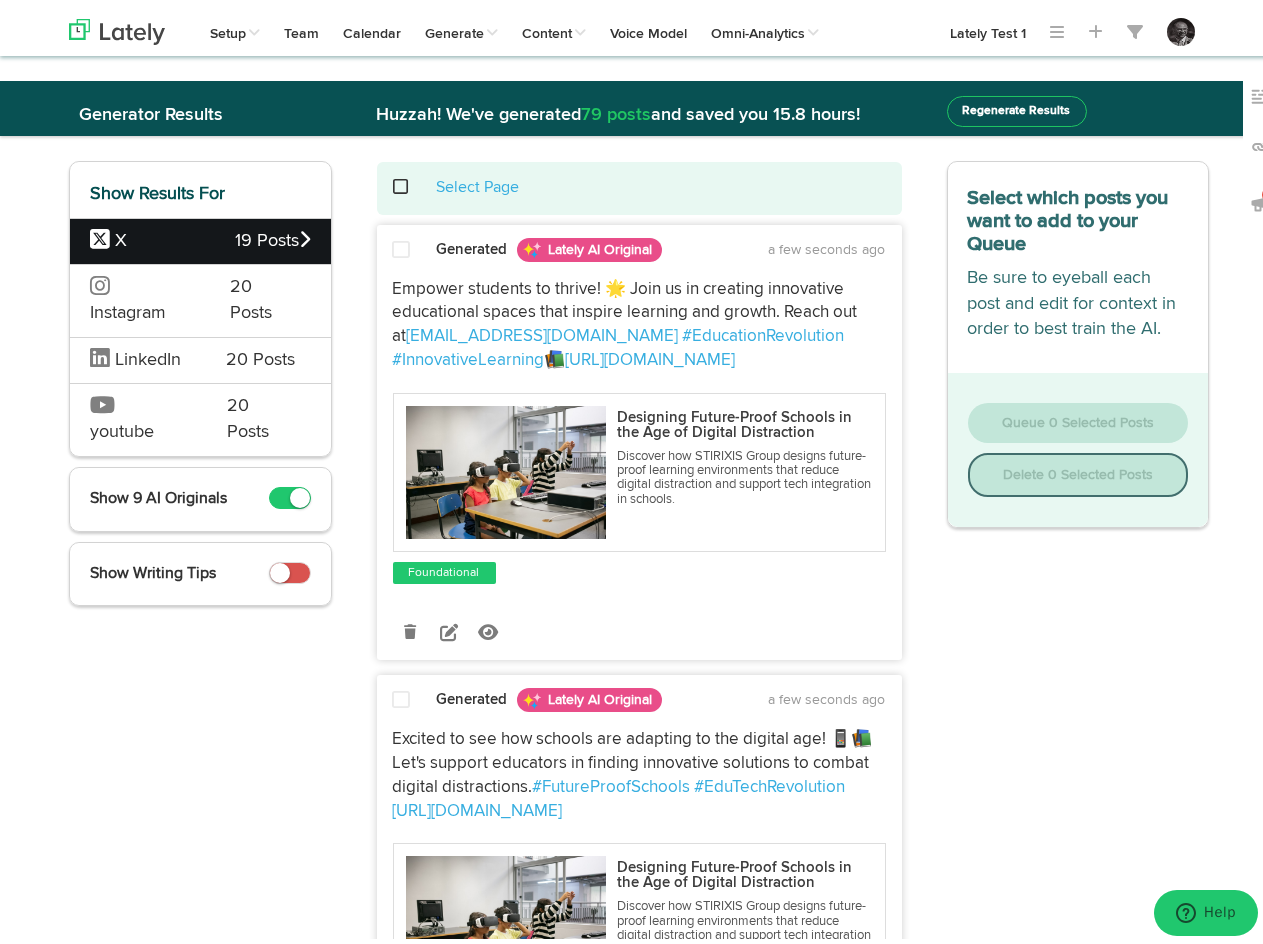 click on "LinkedIn" at bounding box center [143, 355] 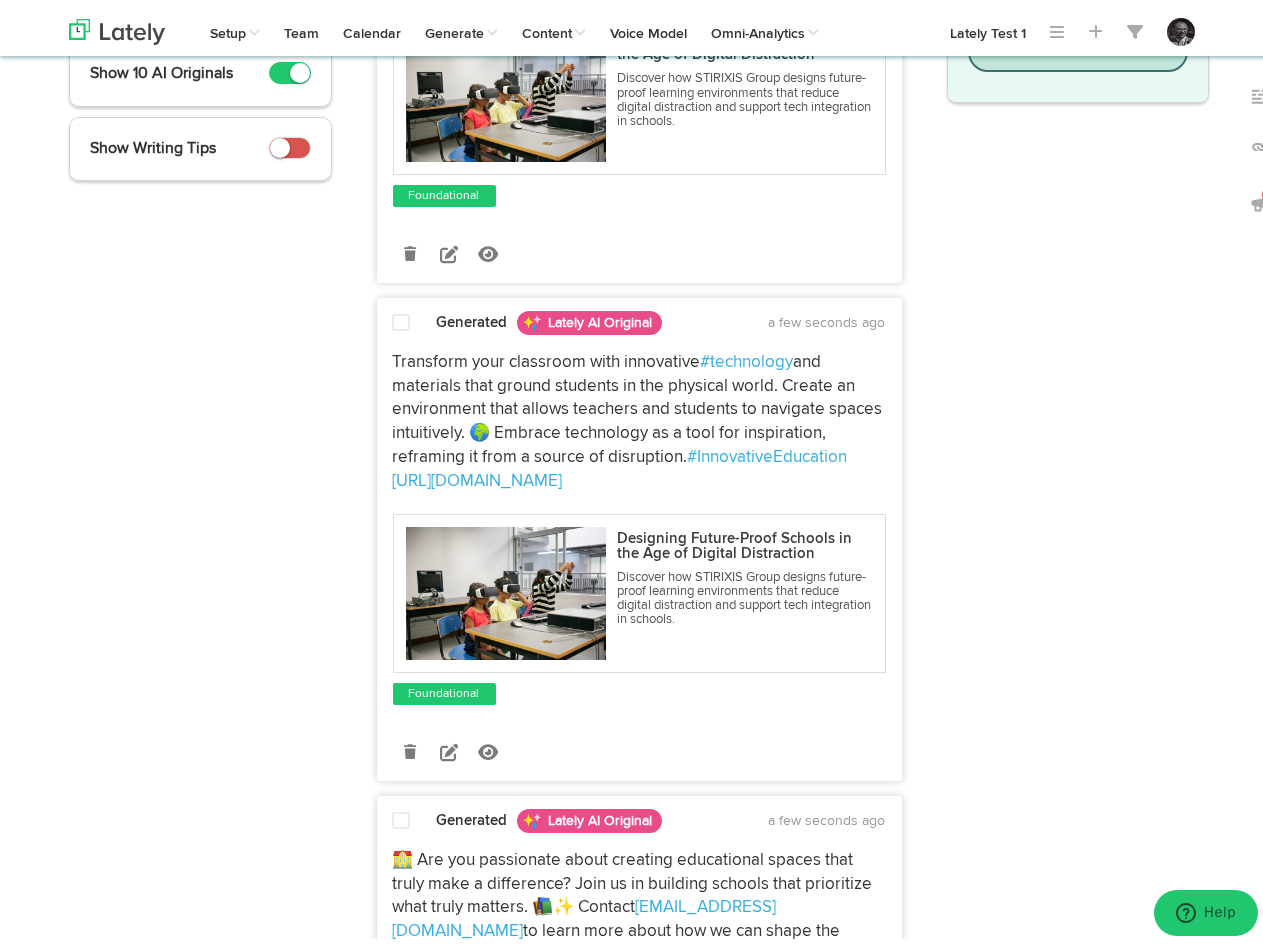 scroll, scrollTop: 500, scrollLeft: 0, axis: vertical 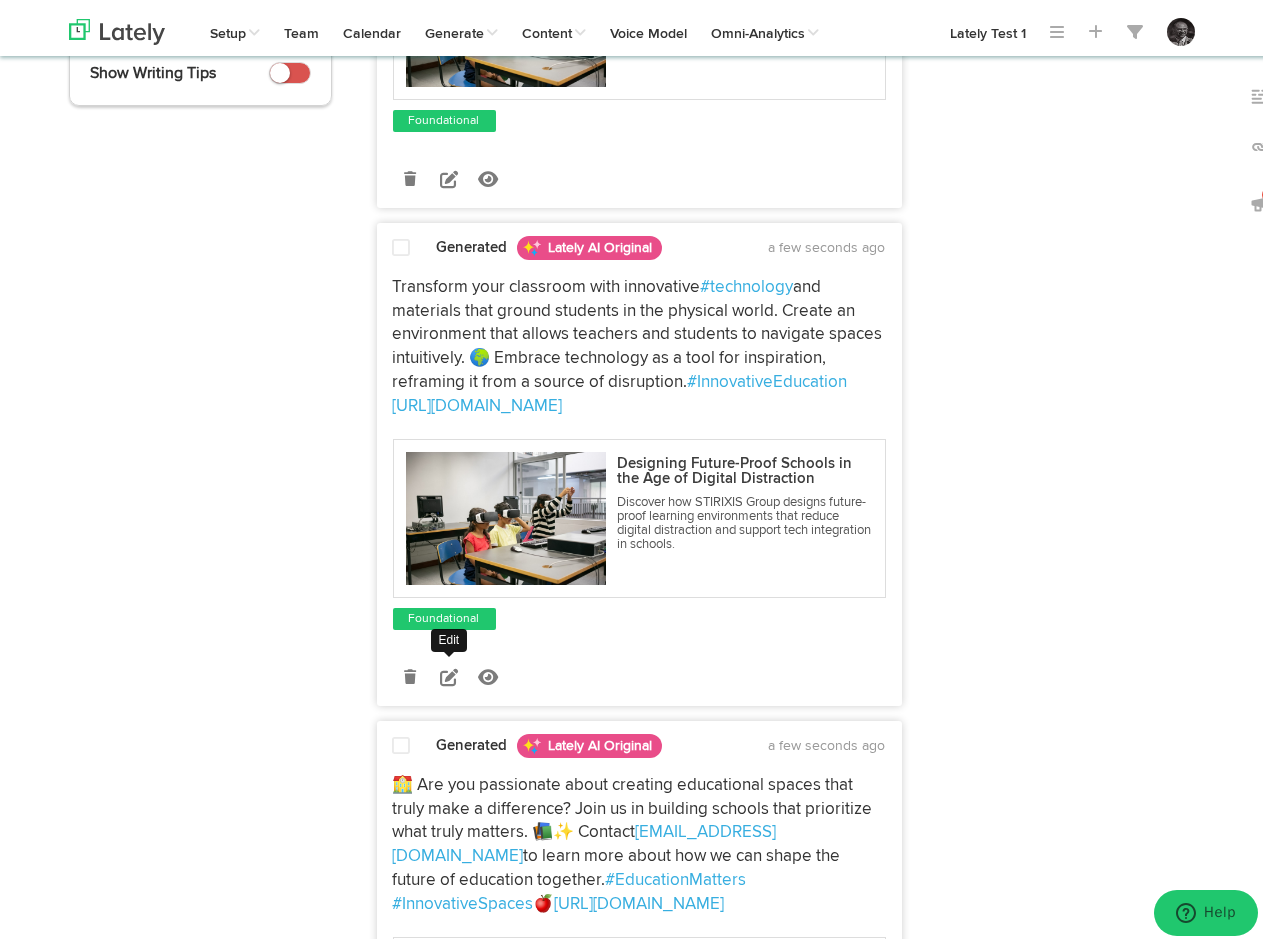 click at bounding box center [449, 671] 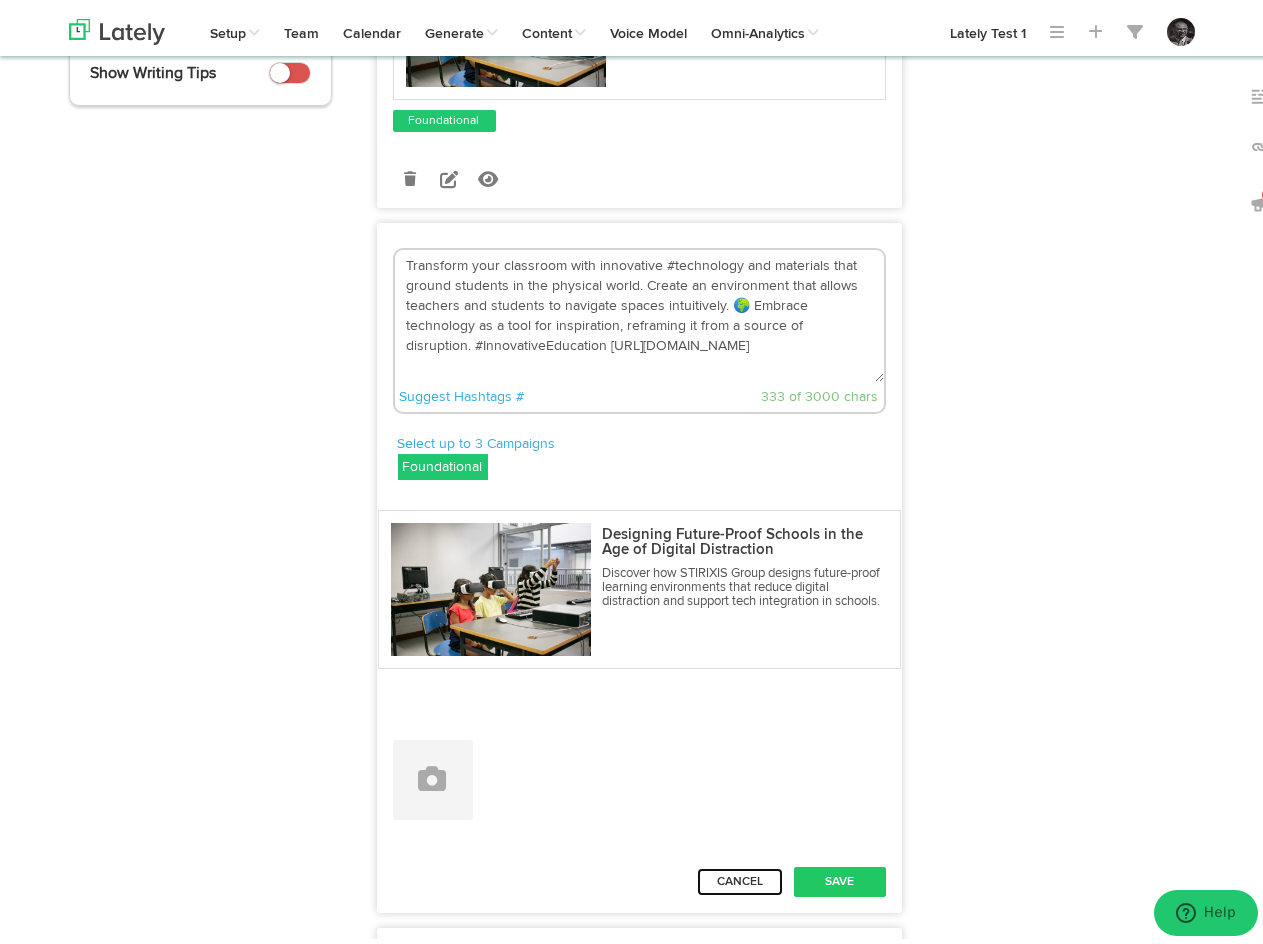 click on "Cancel" at bounding box center (740, 876) 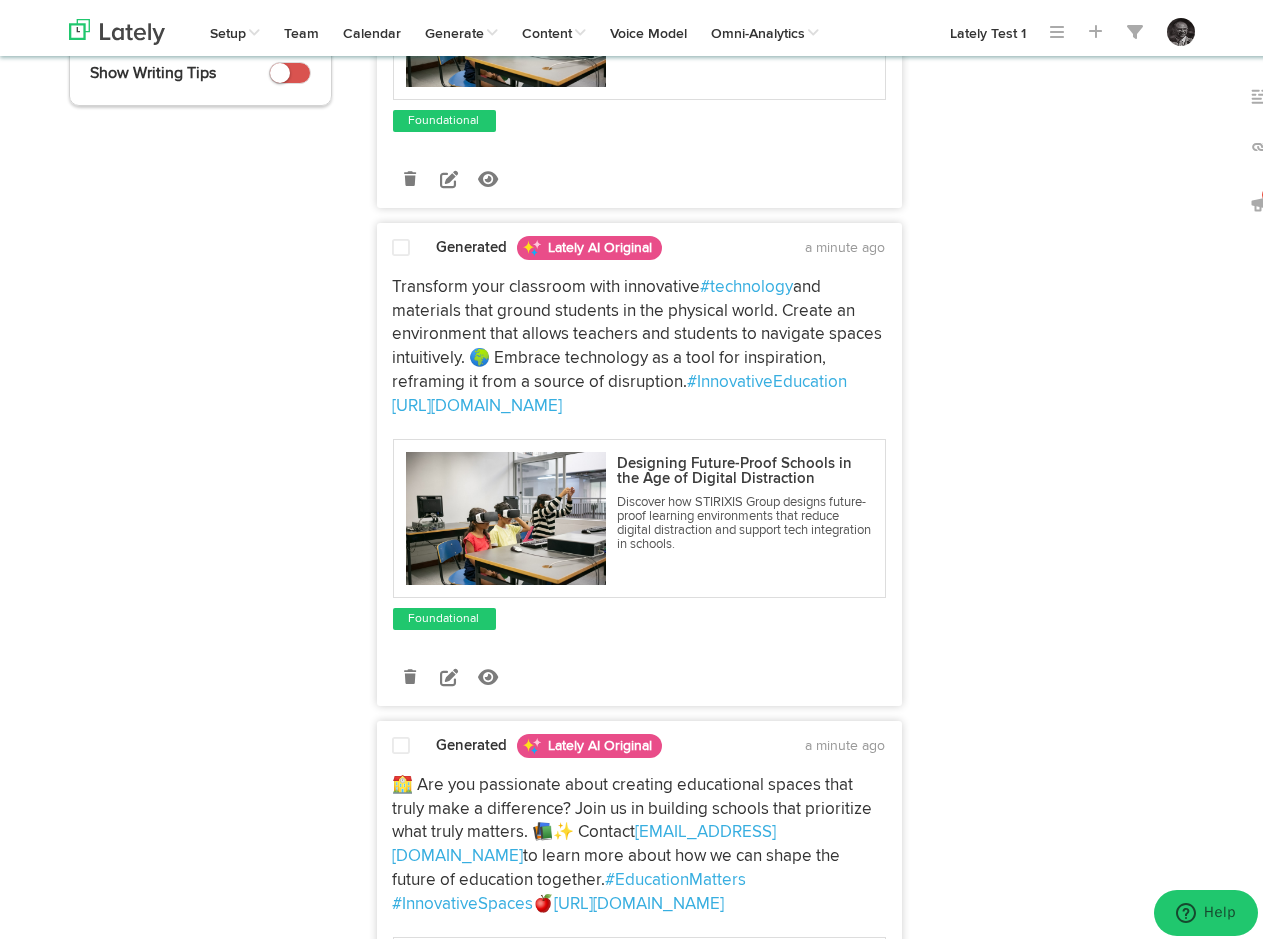 click at bounding box center [402, 242] 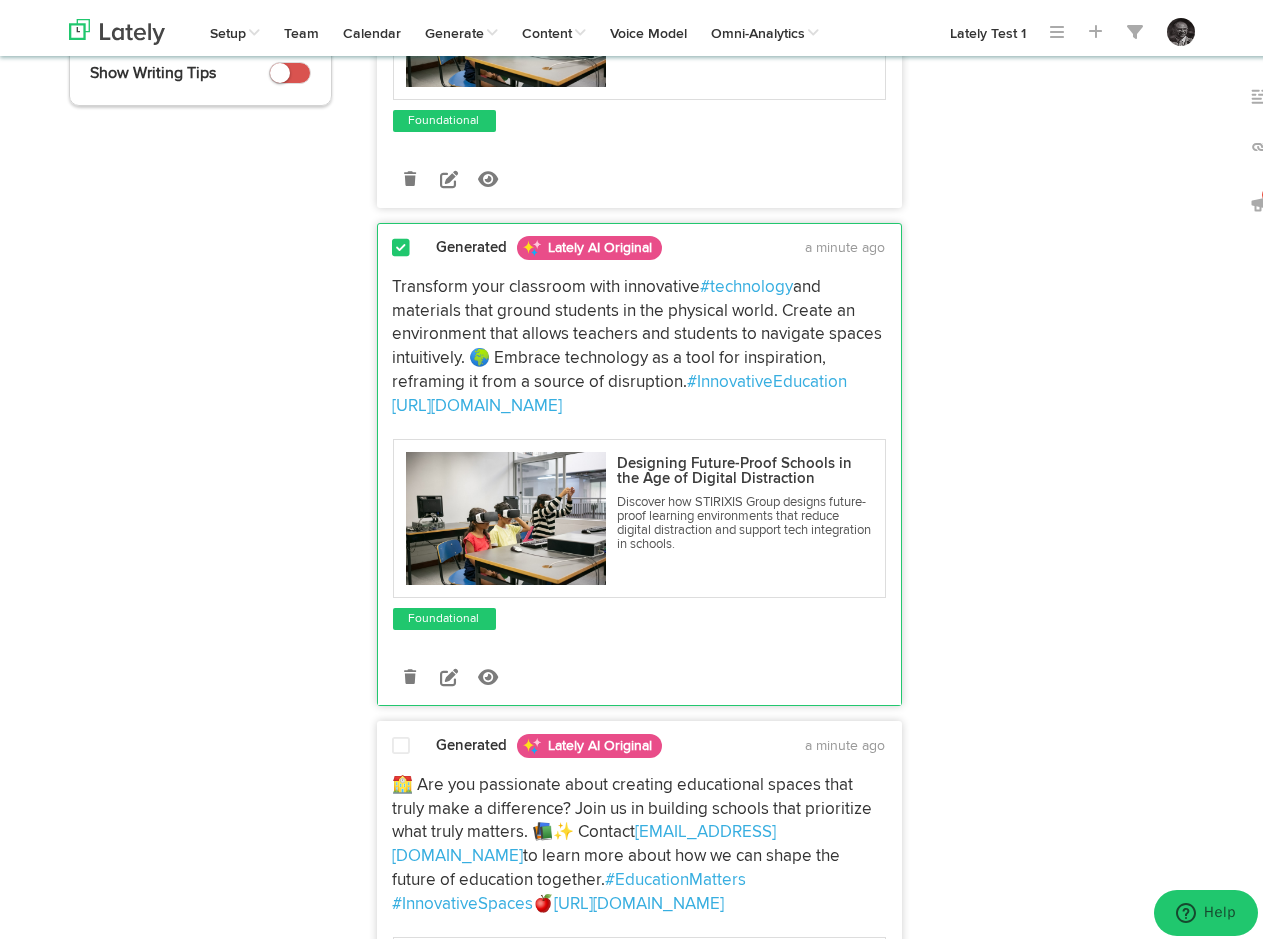 click at bounding box center (400, 741) 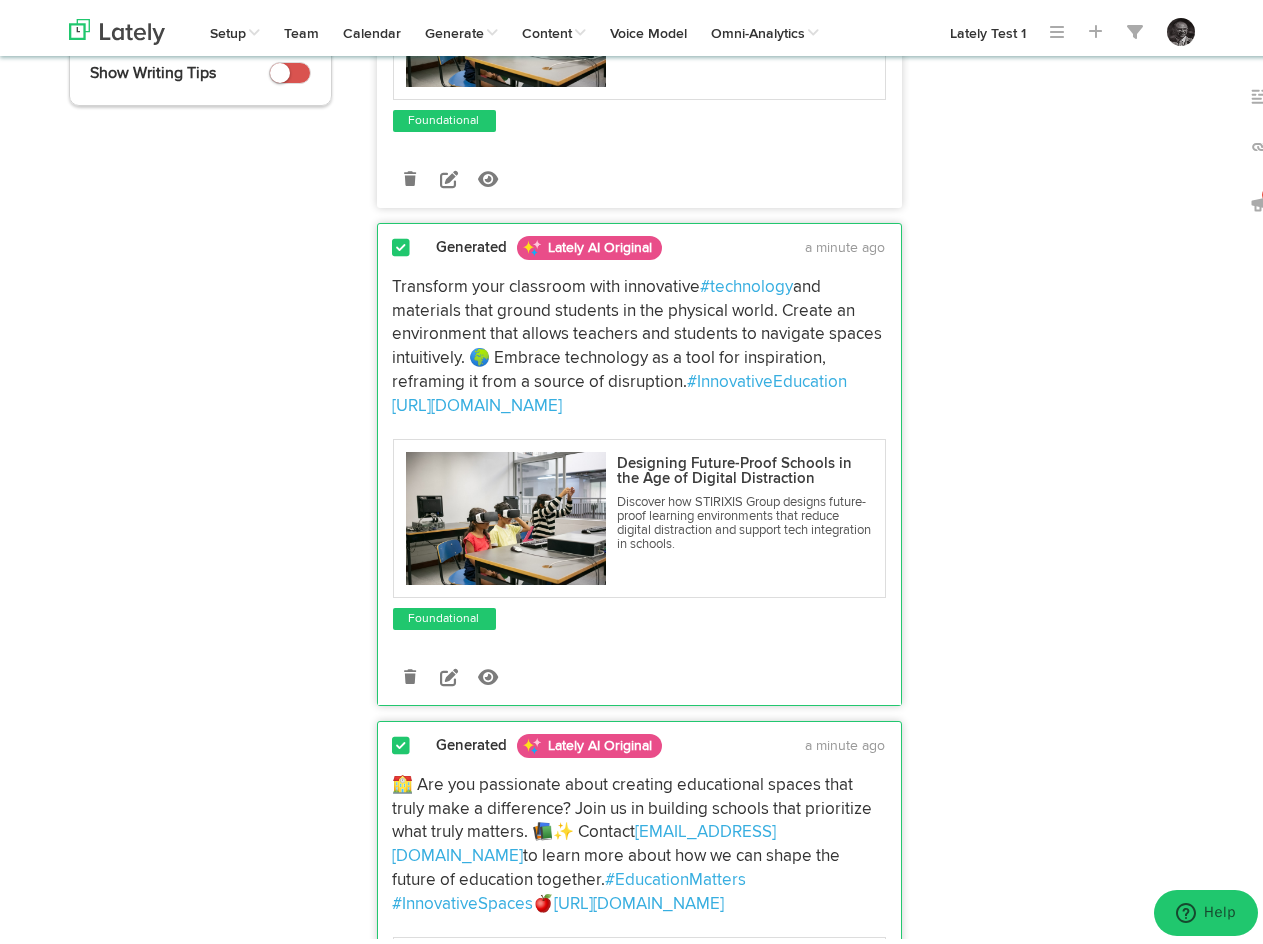 scroll, scrollTop: 0, scrollLeft: 0, axis: both 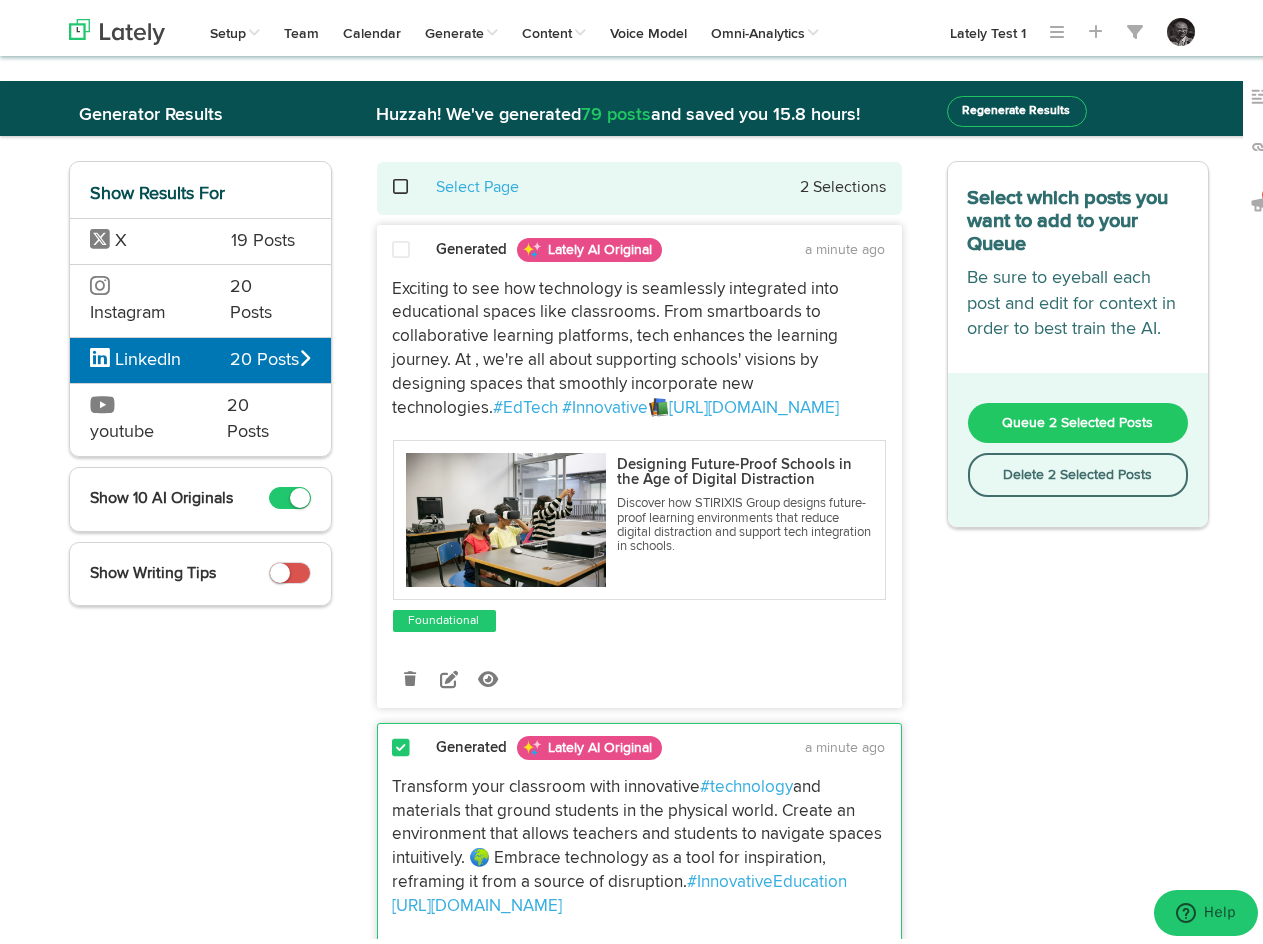 click at bounding box center (400, 245) 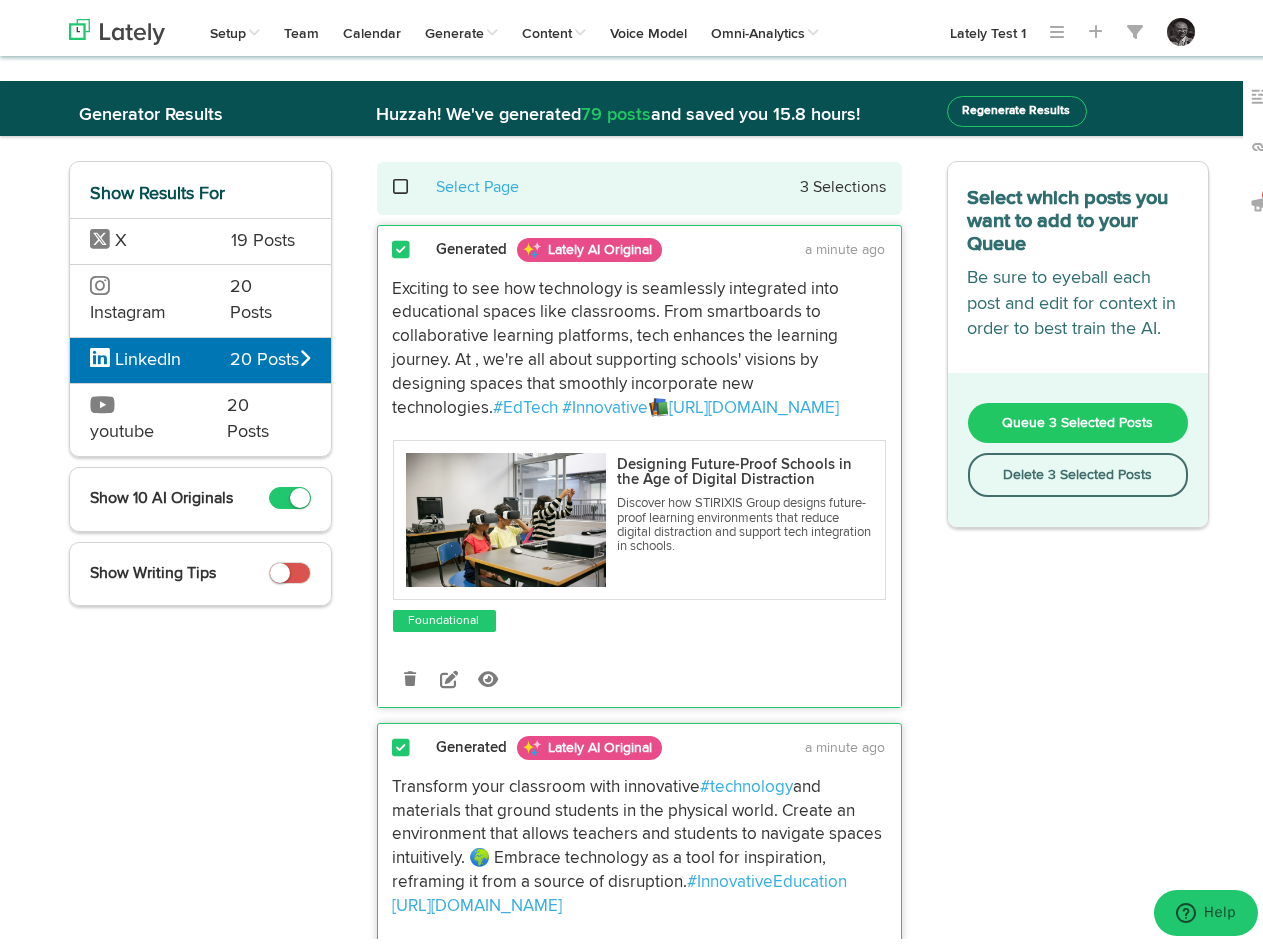 click on "Queue 3 Selected Posts" at bounding box center (1077, 417) 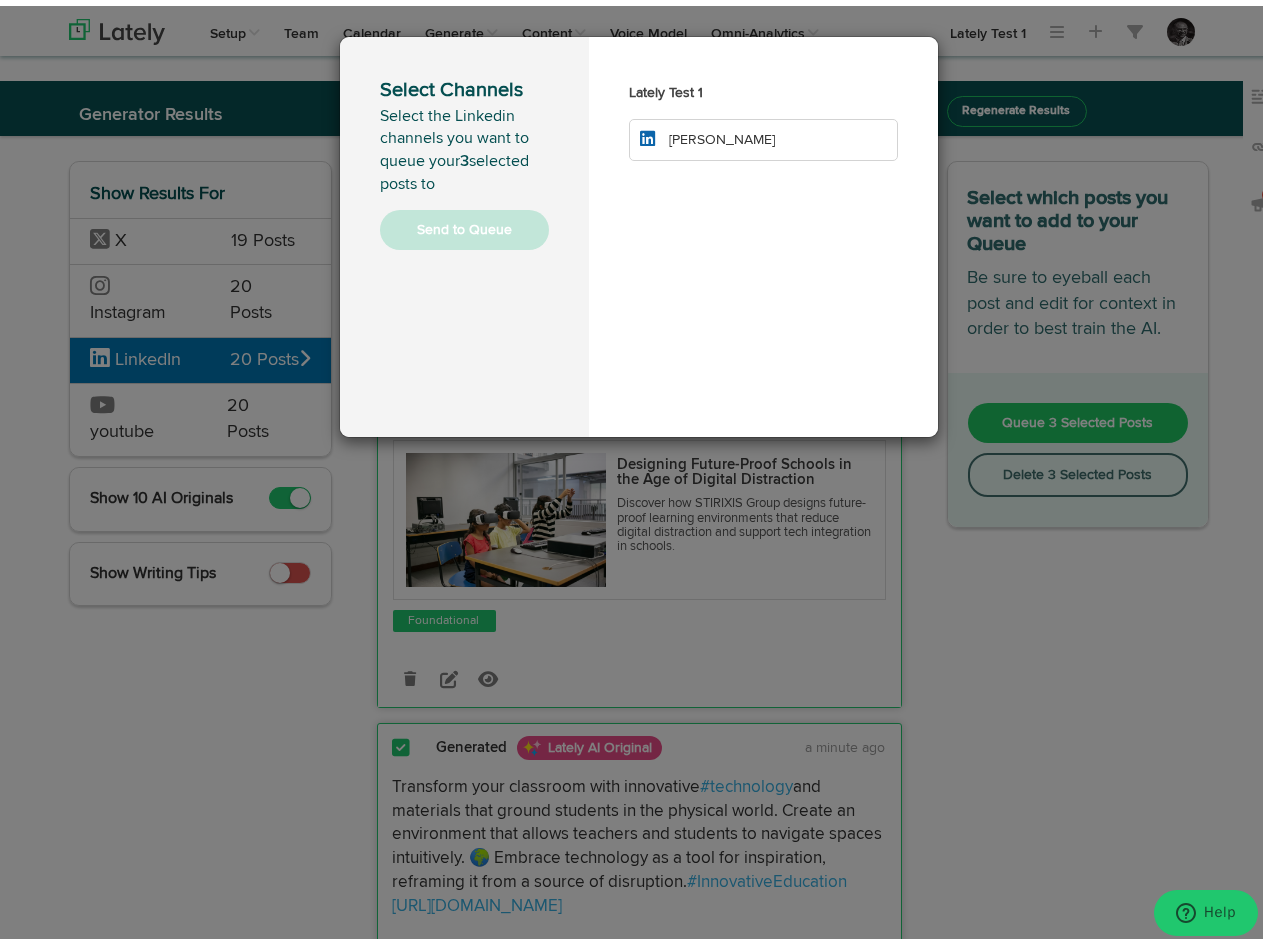click on "[PERSON_NAME]" at bounding box center (763, 134) 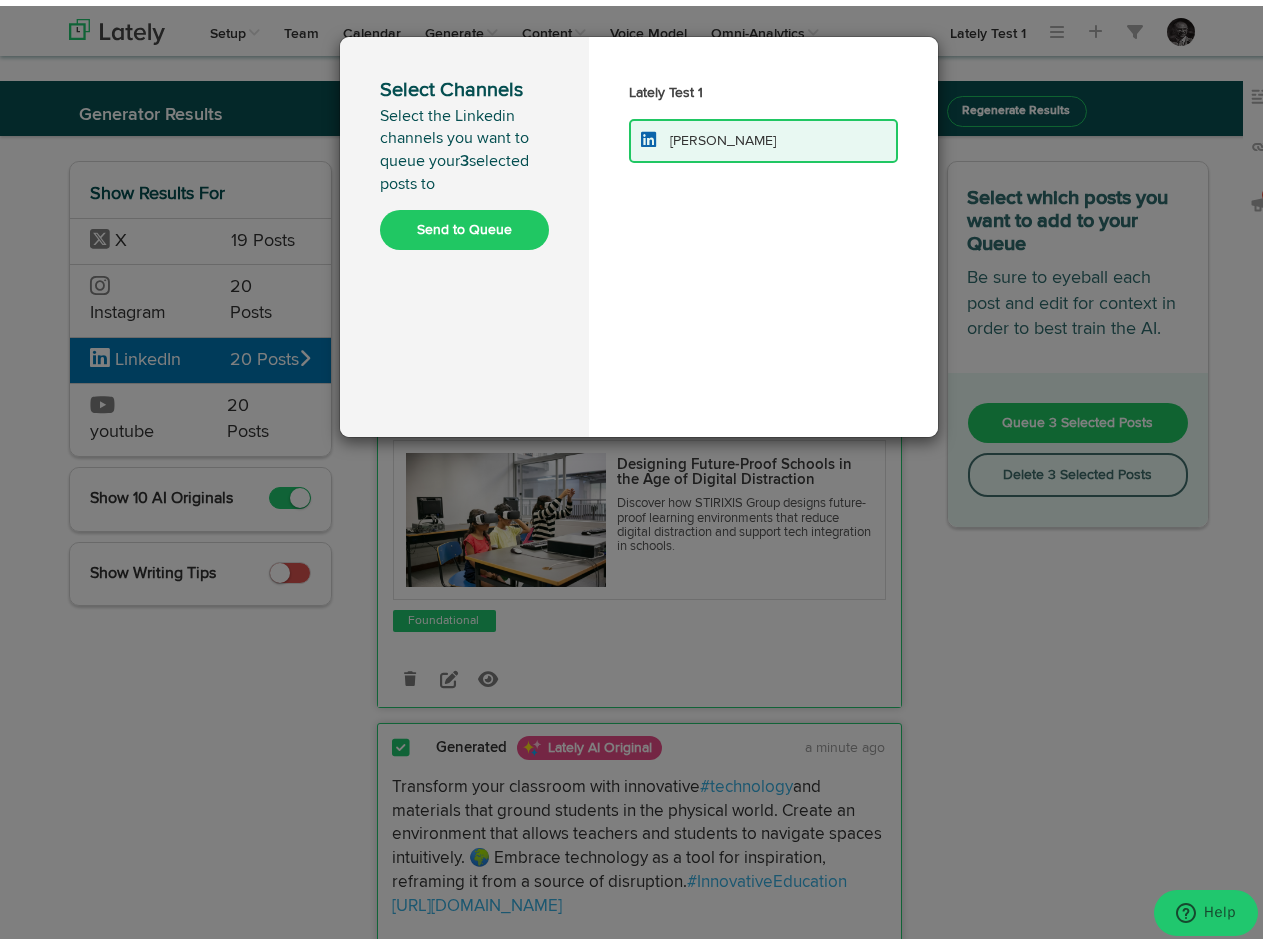click on "Send to Queue" at bounding box center [464, 224] 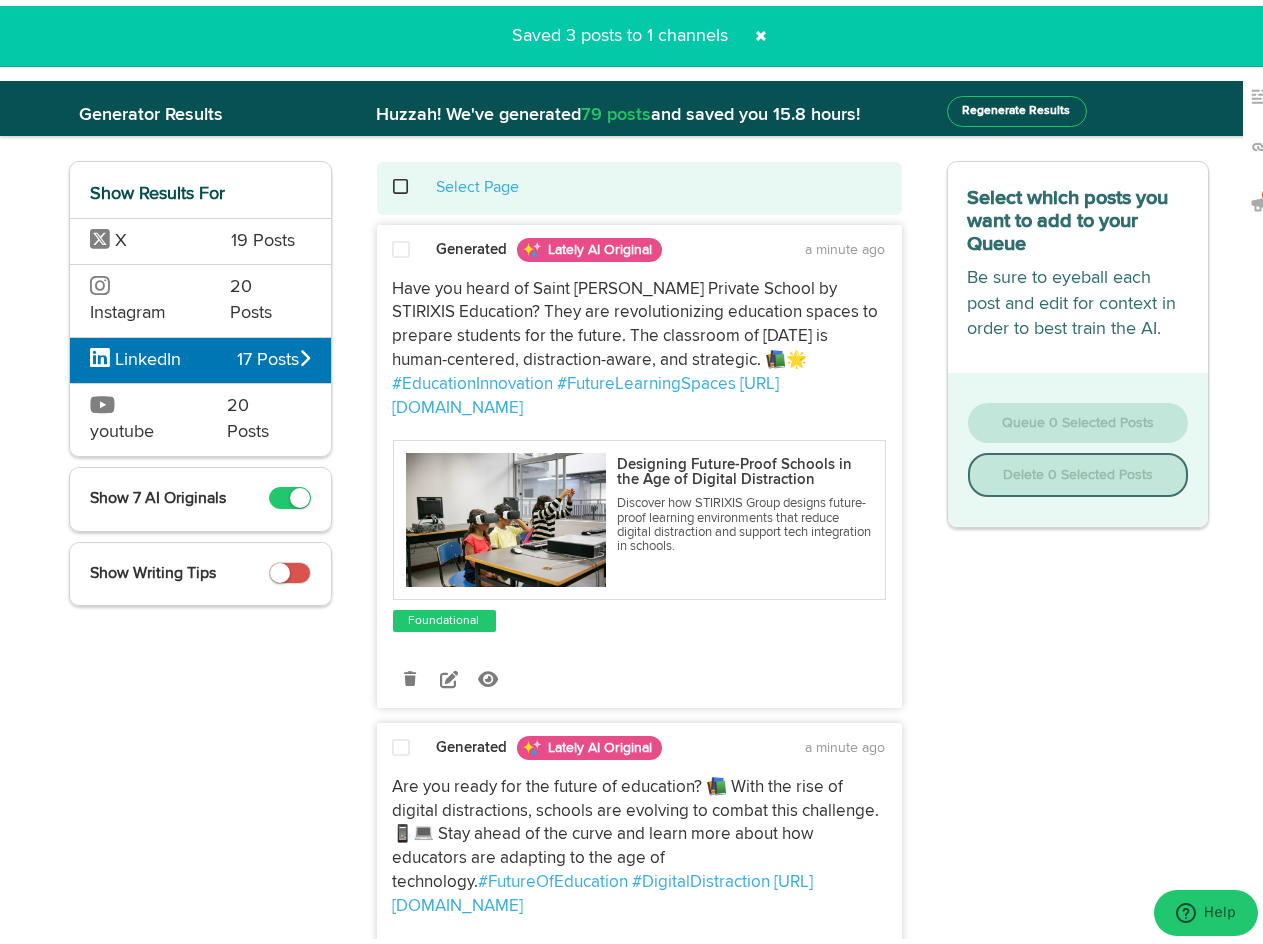 click 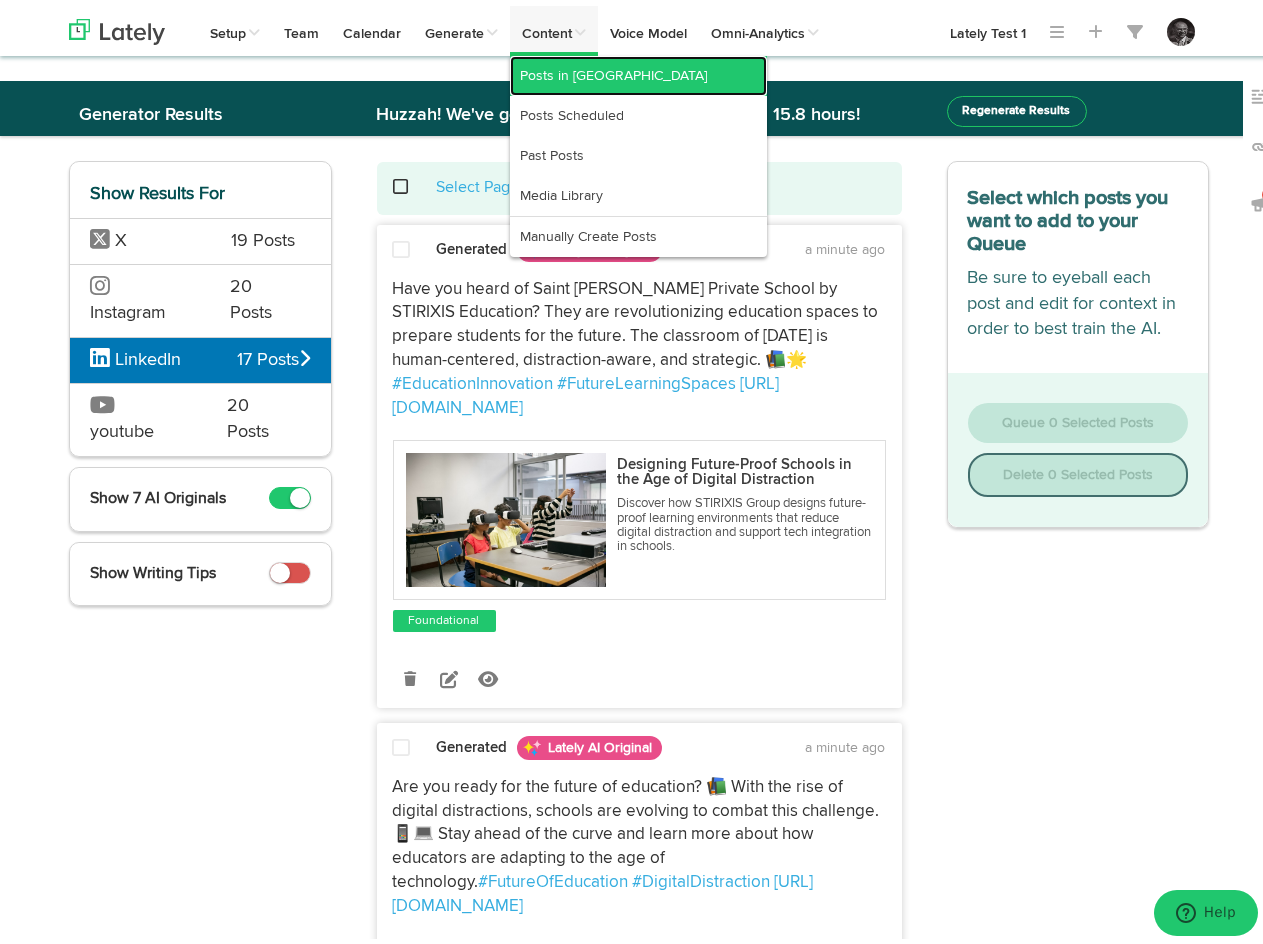 click on "Posts in [GEOGRAPHIC_DATA]" at bounding box center (638, 70) 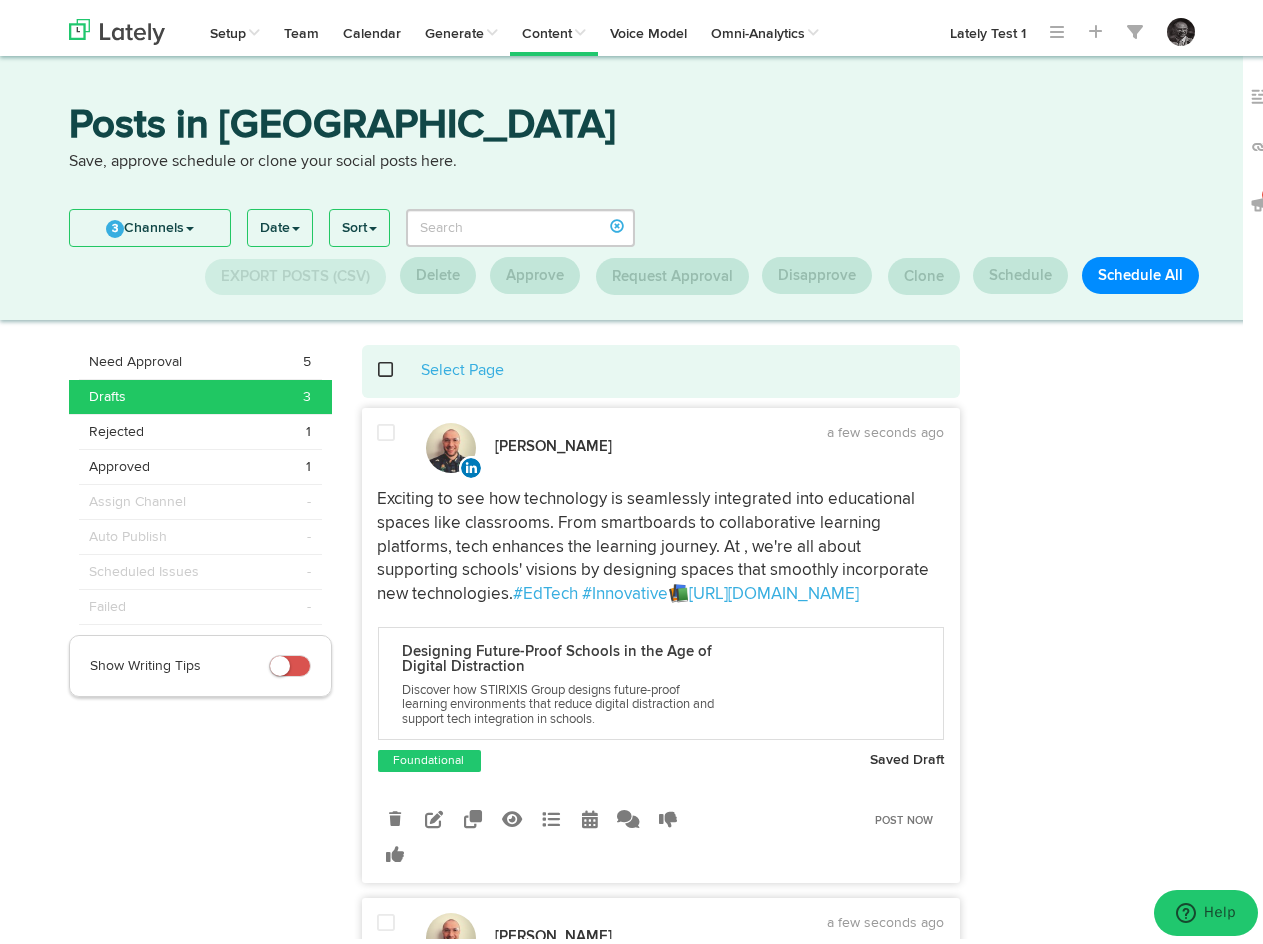 click at bounding box center (387, 442) 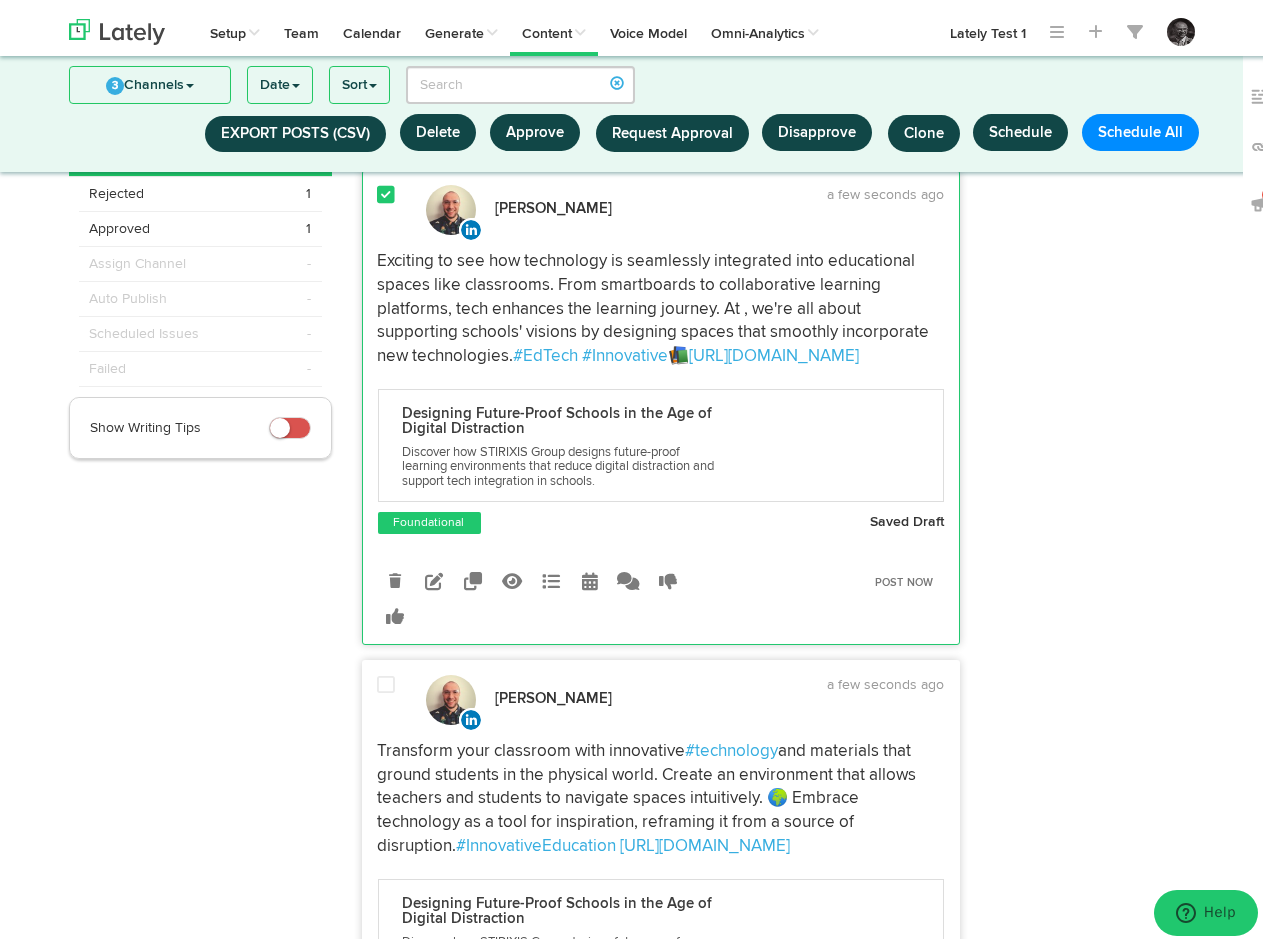 click at bounding box center [387, 679] 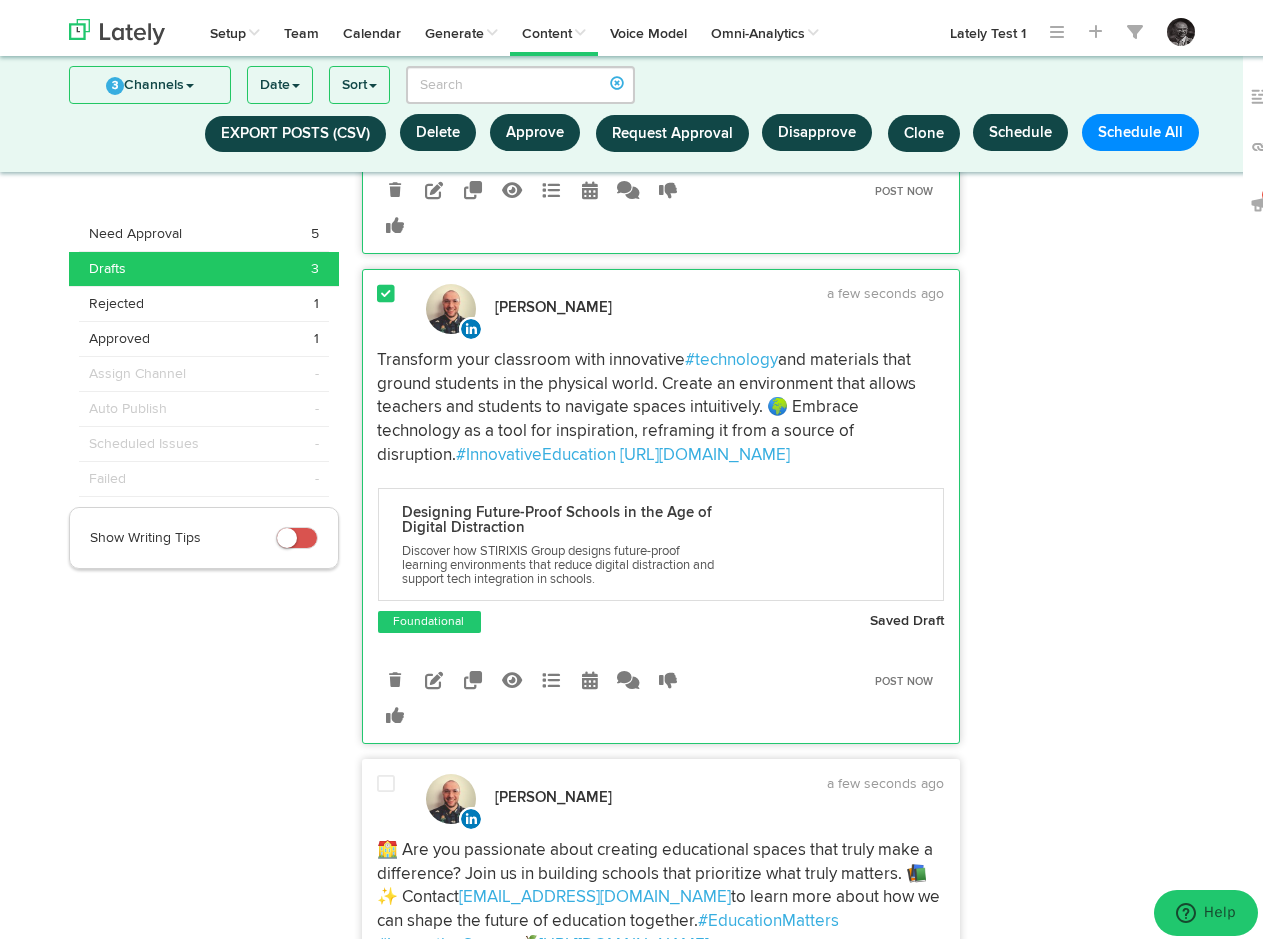 click at bounding box center [387, 793] 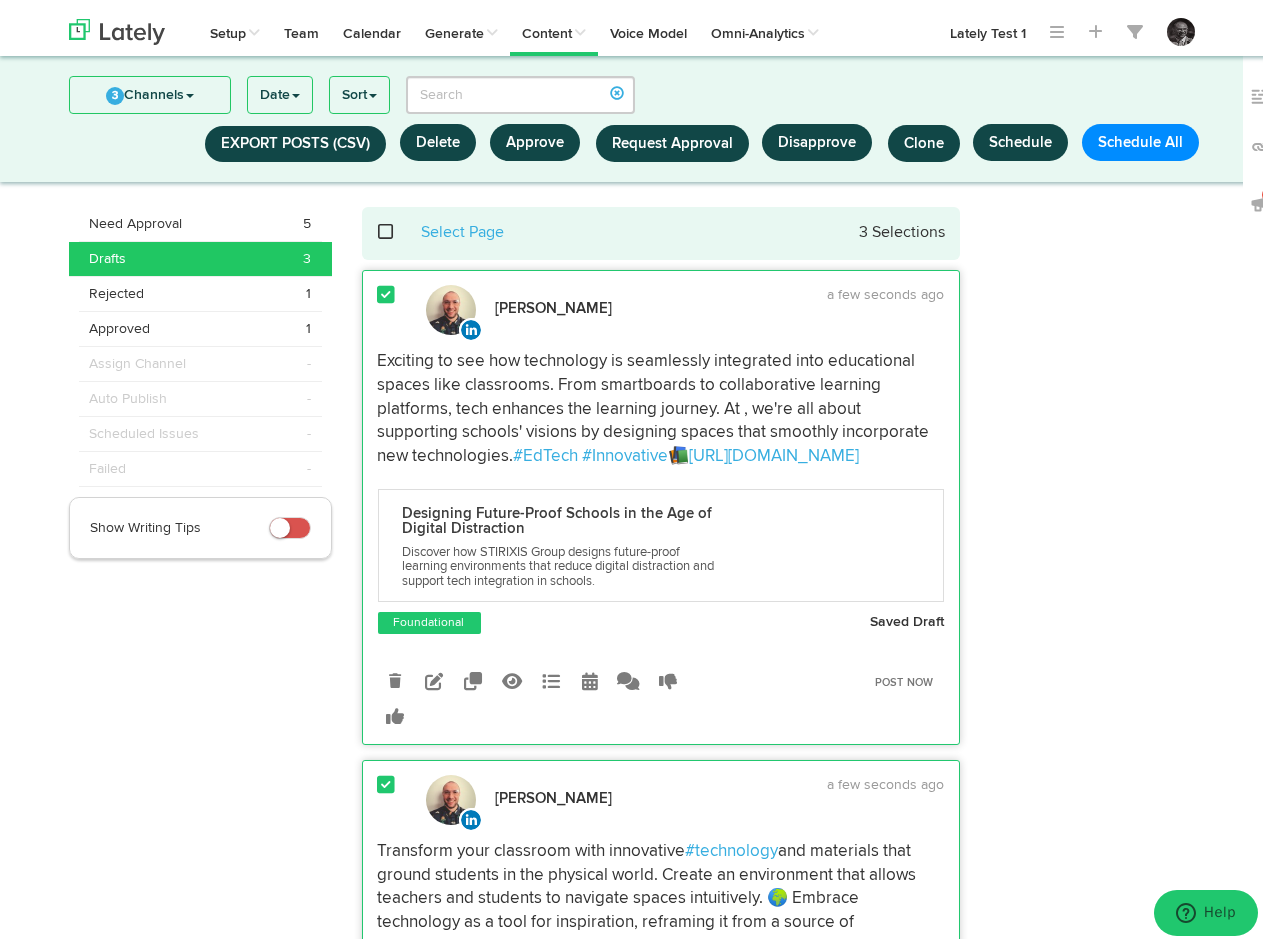scroll, scrollTop: 0, scrollLeft: 0, axis: both 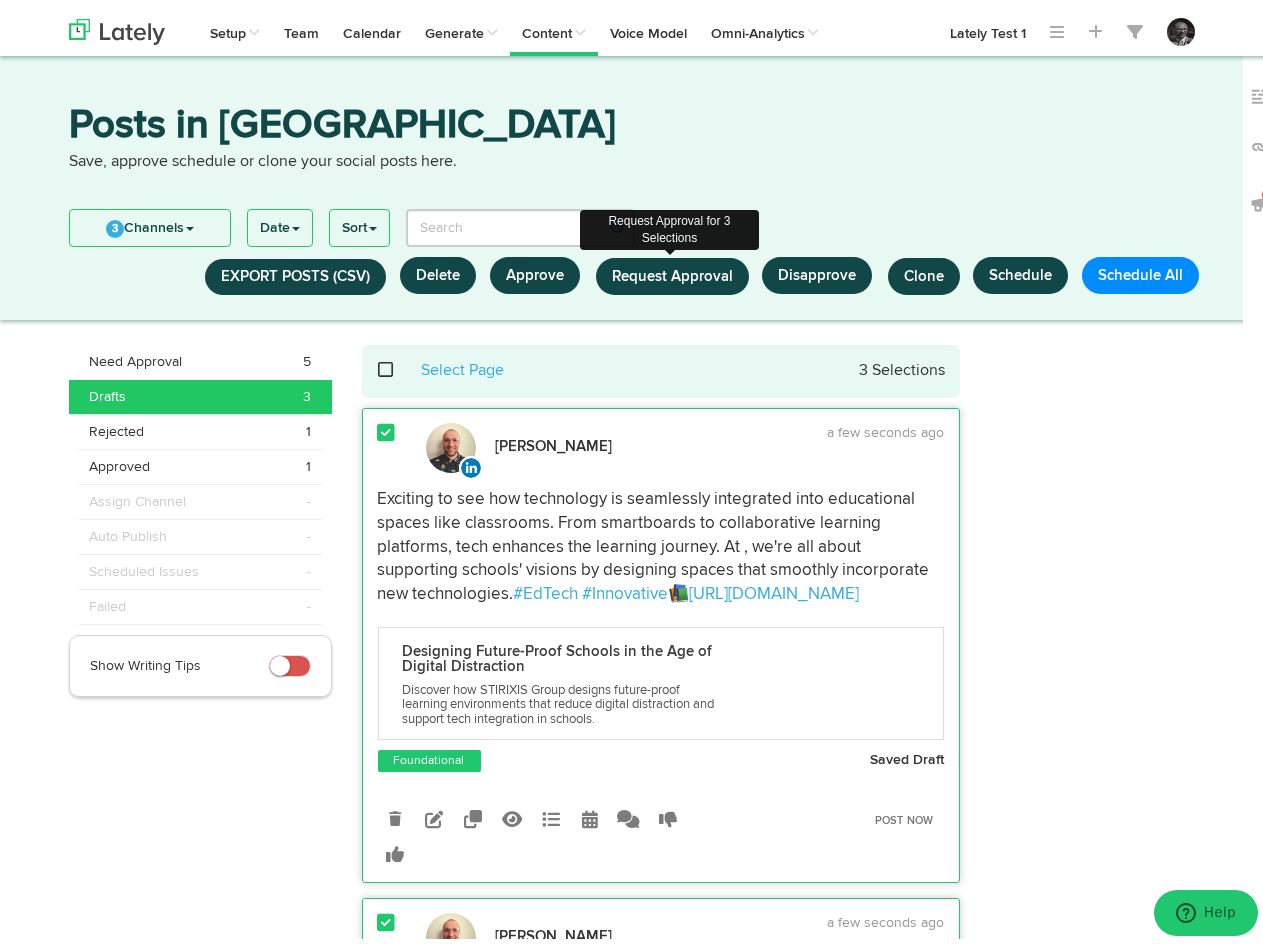 click on "Request Approval" at bounding box center (672, 270) 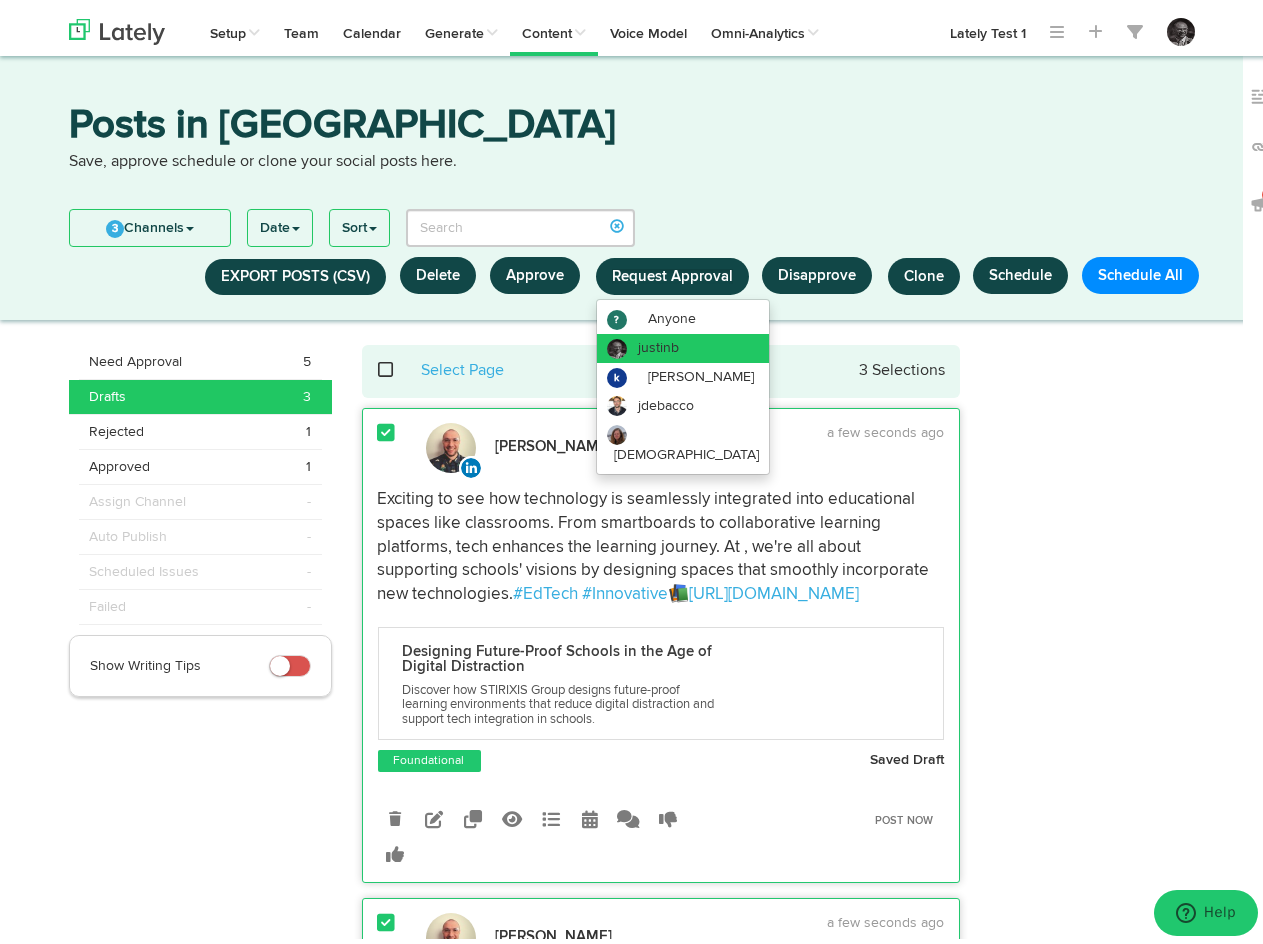 click on "justinb" at bounding box center (658, 342) 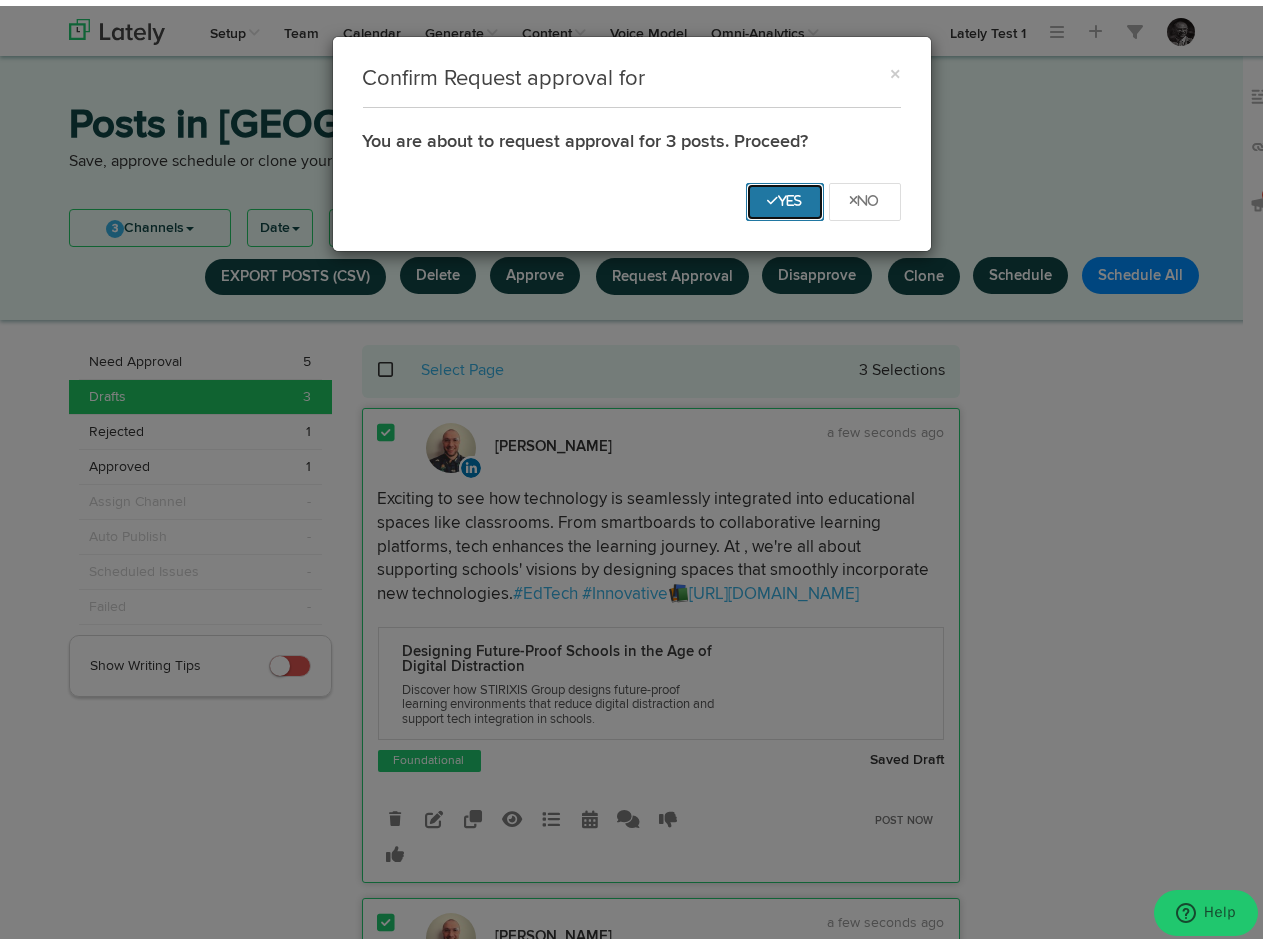 click on "Yes" at bounding box center (785, 195) 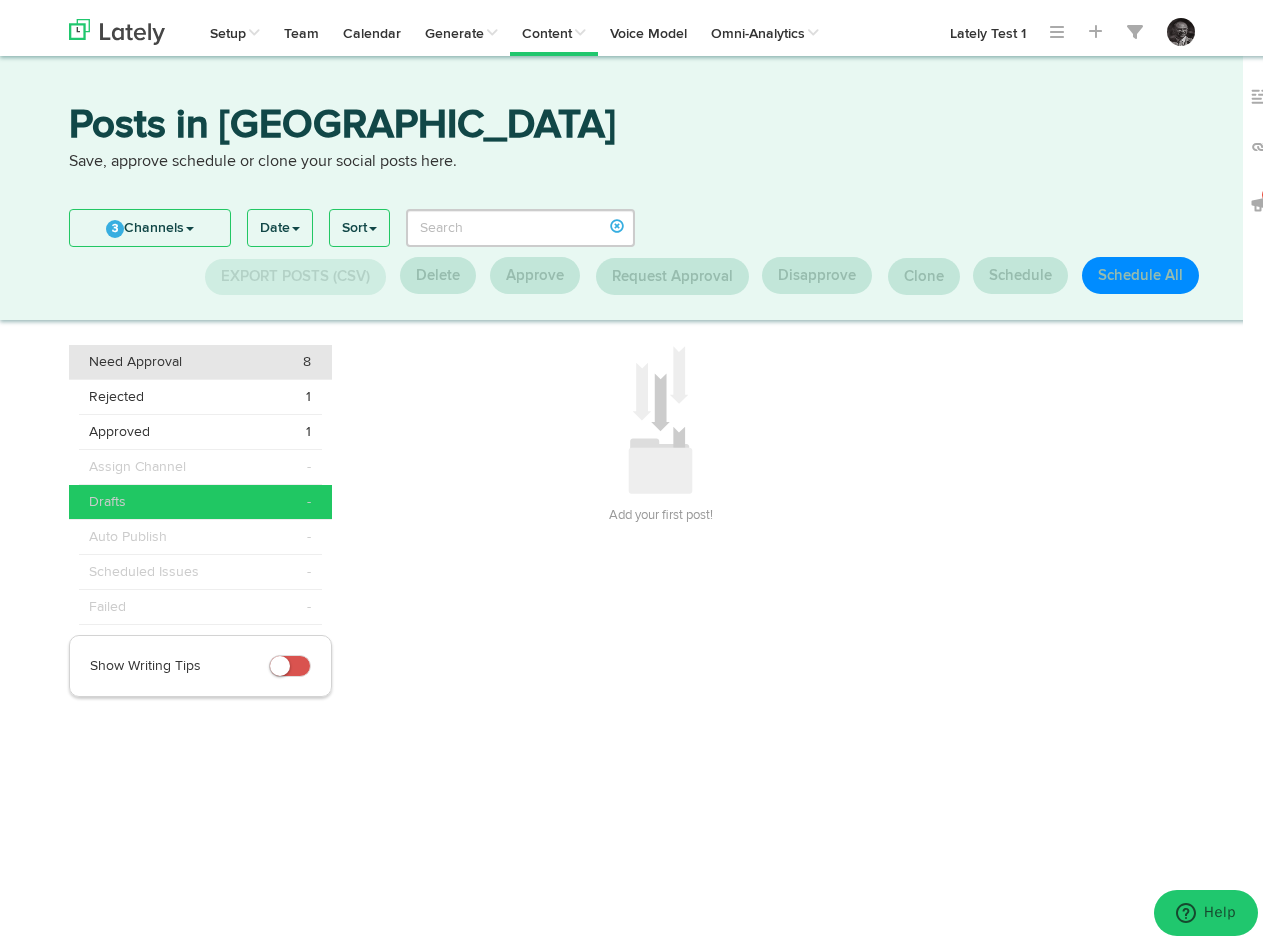 click on "Need Approval
8" at bounding box center (200, 356) 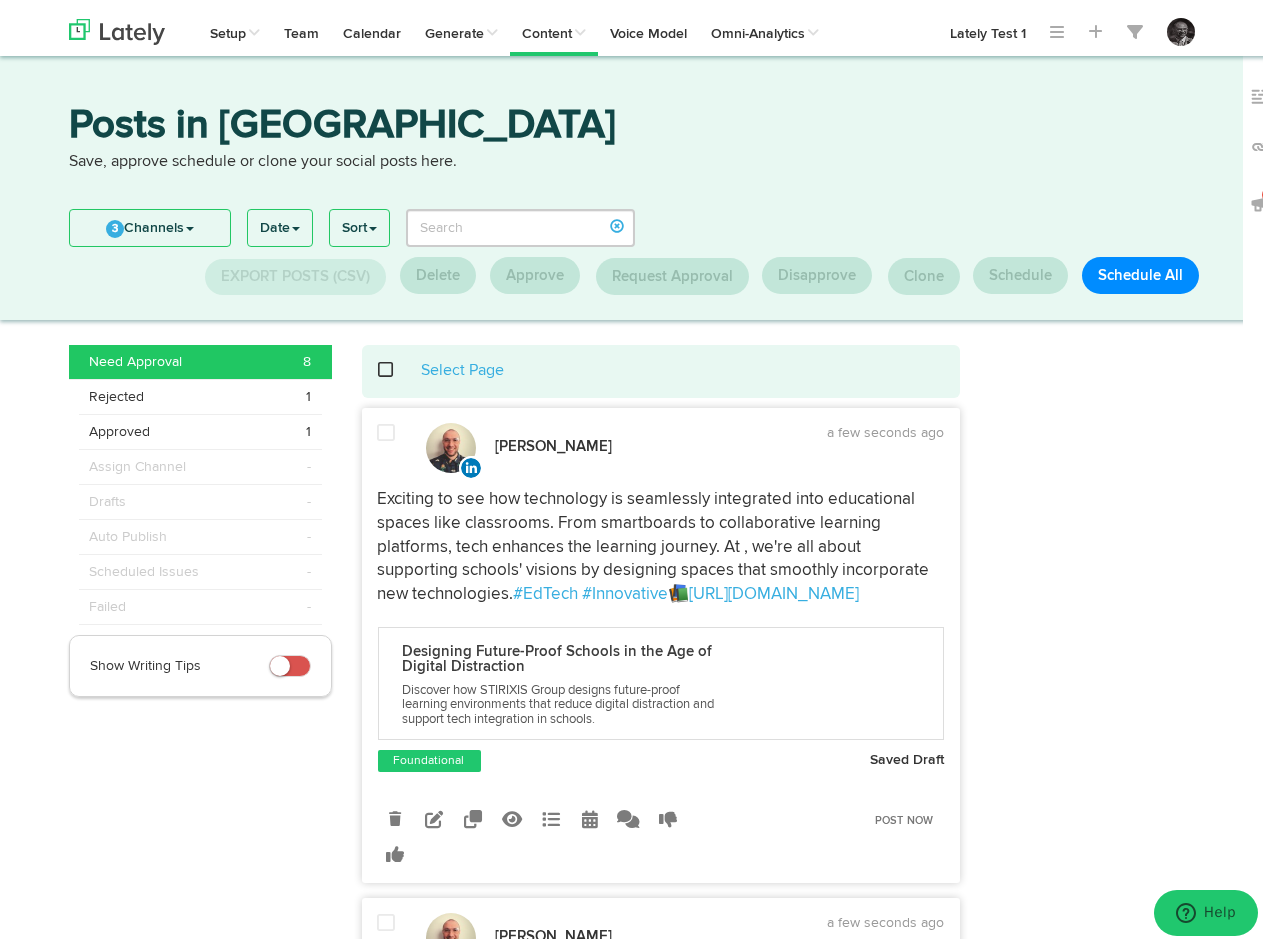 click at bounding box center (387, 427) 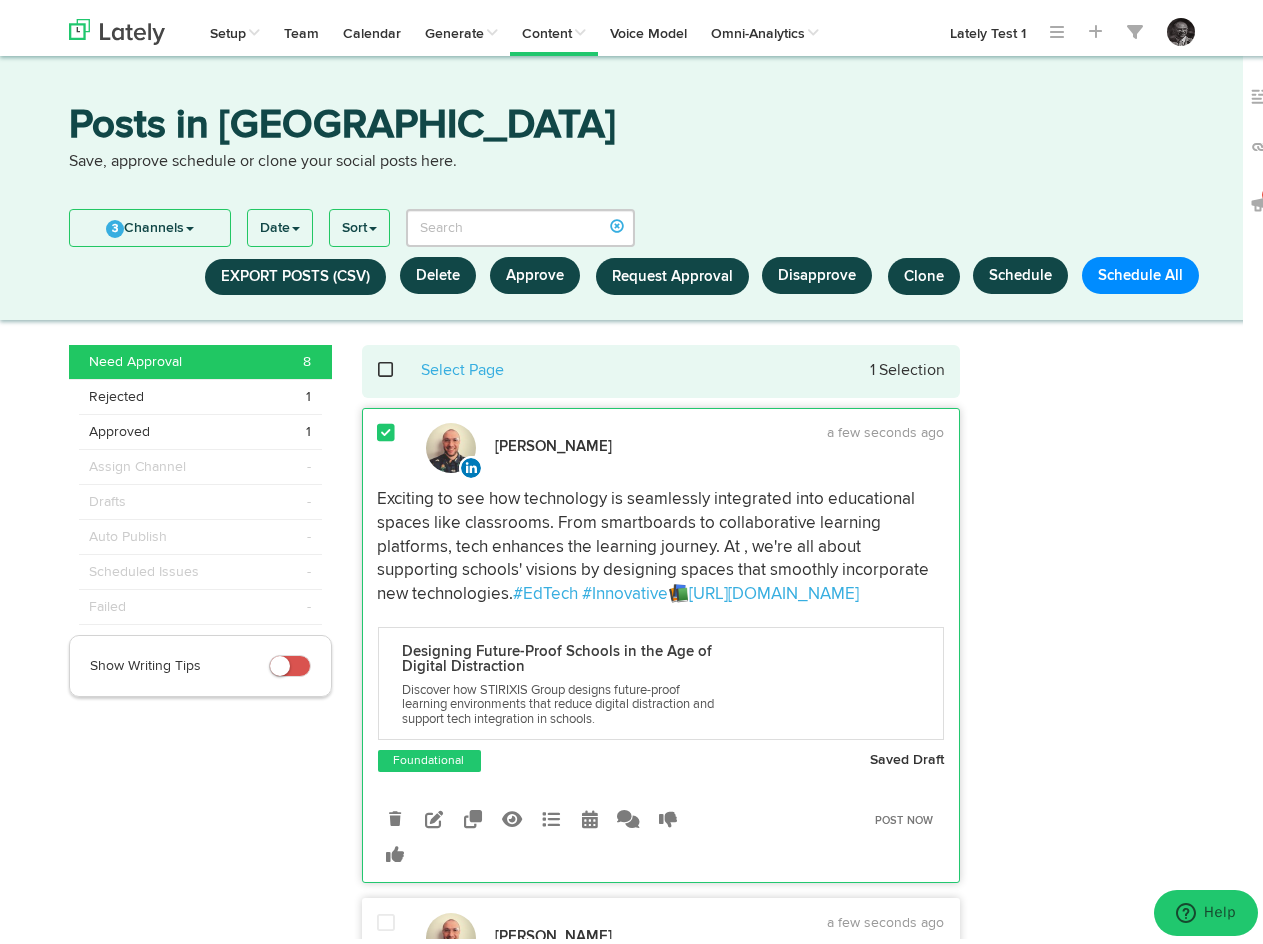click at bounding box center (387, 442) 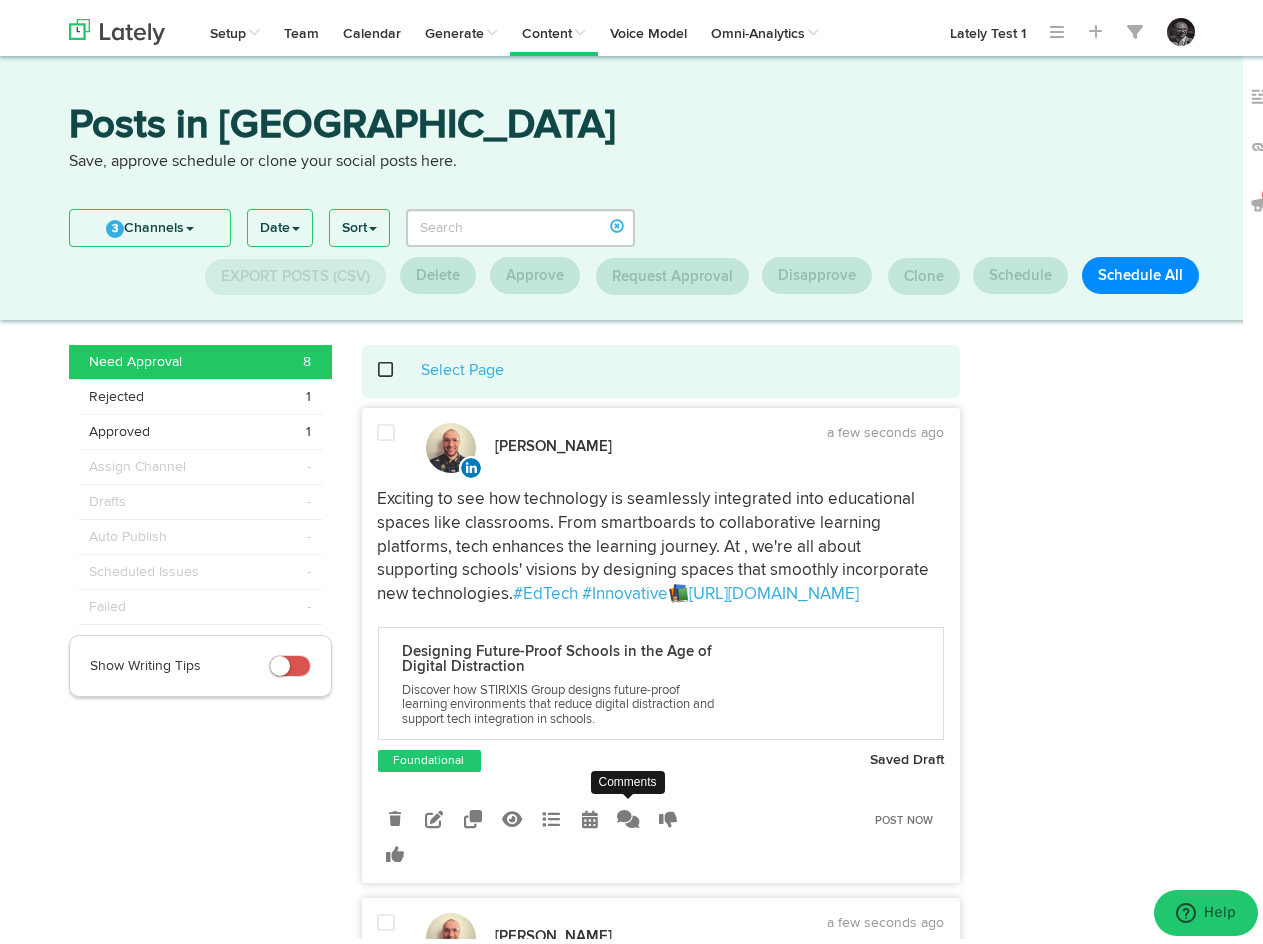 click at bounding box center [629, 813] 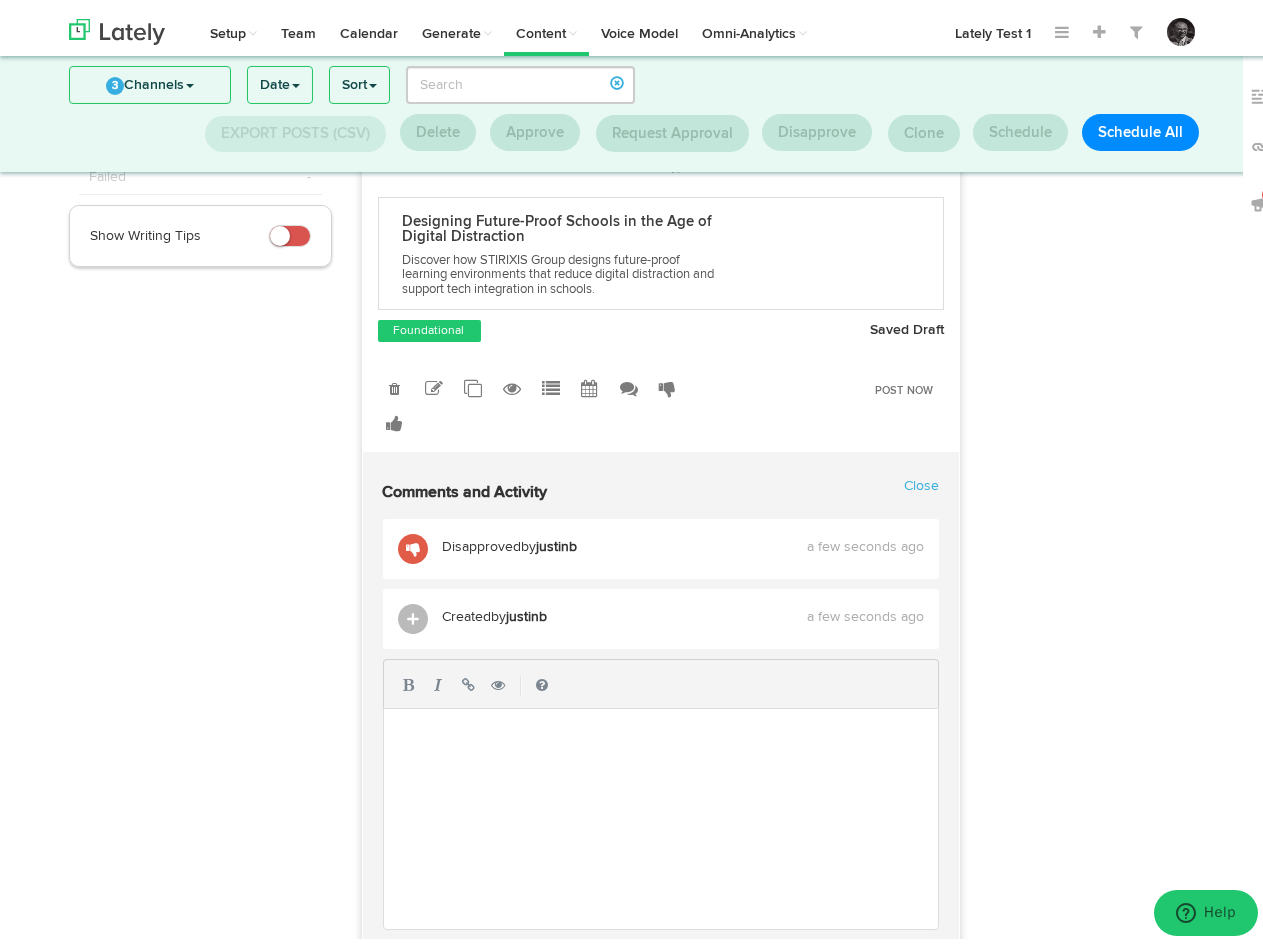 scroll, scrollTop: 307, scrollLeft: 0, axis: vertical 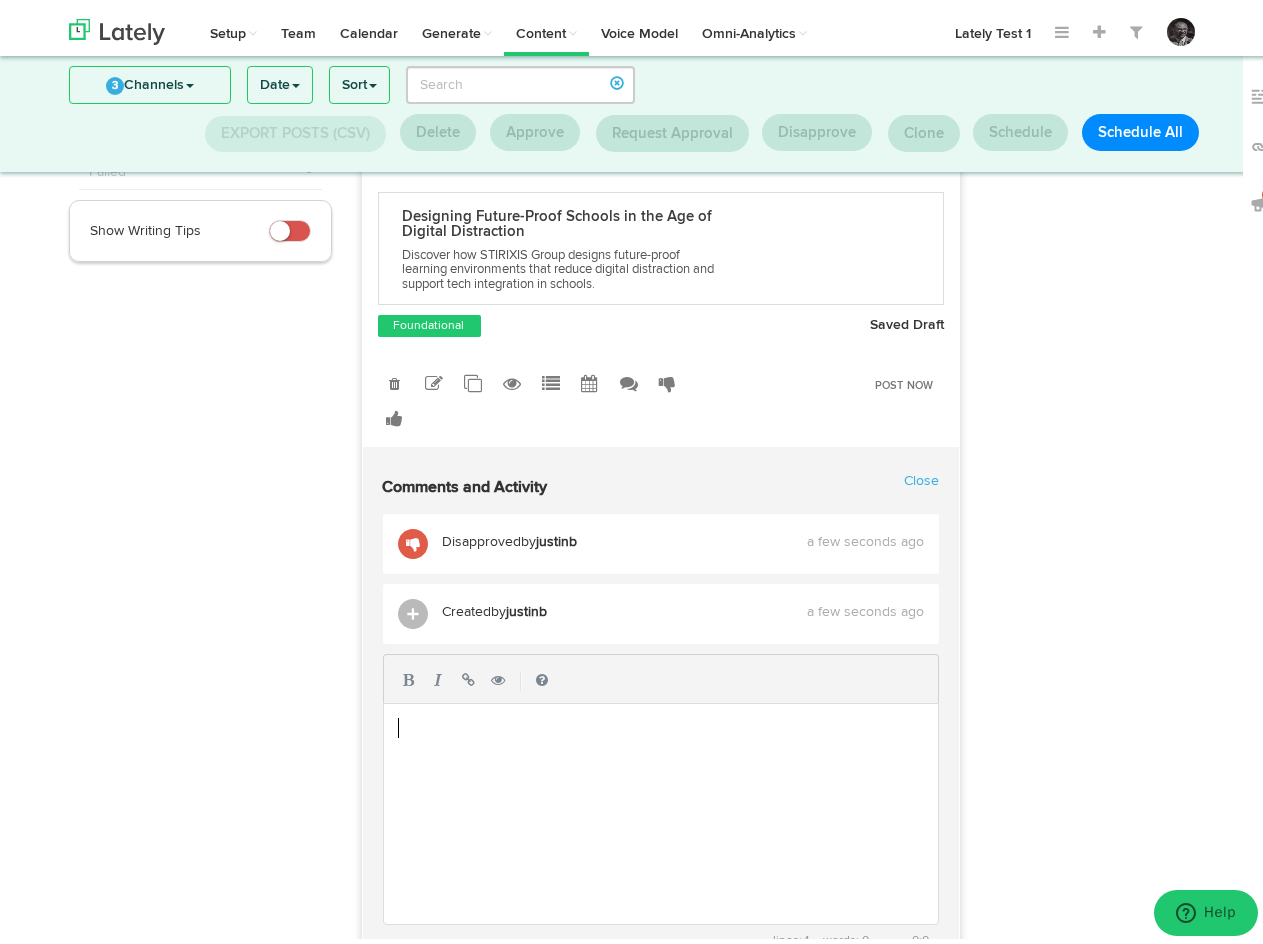 click on "​" 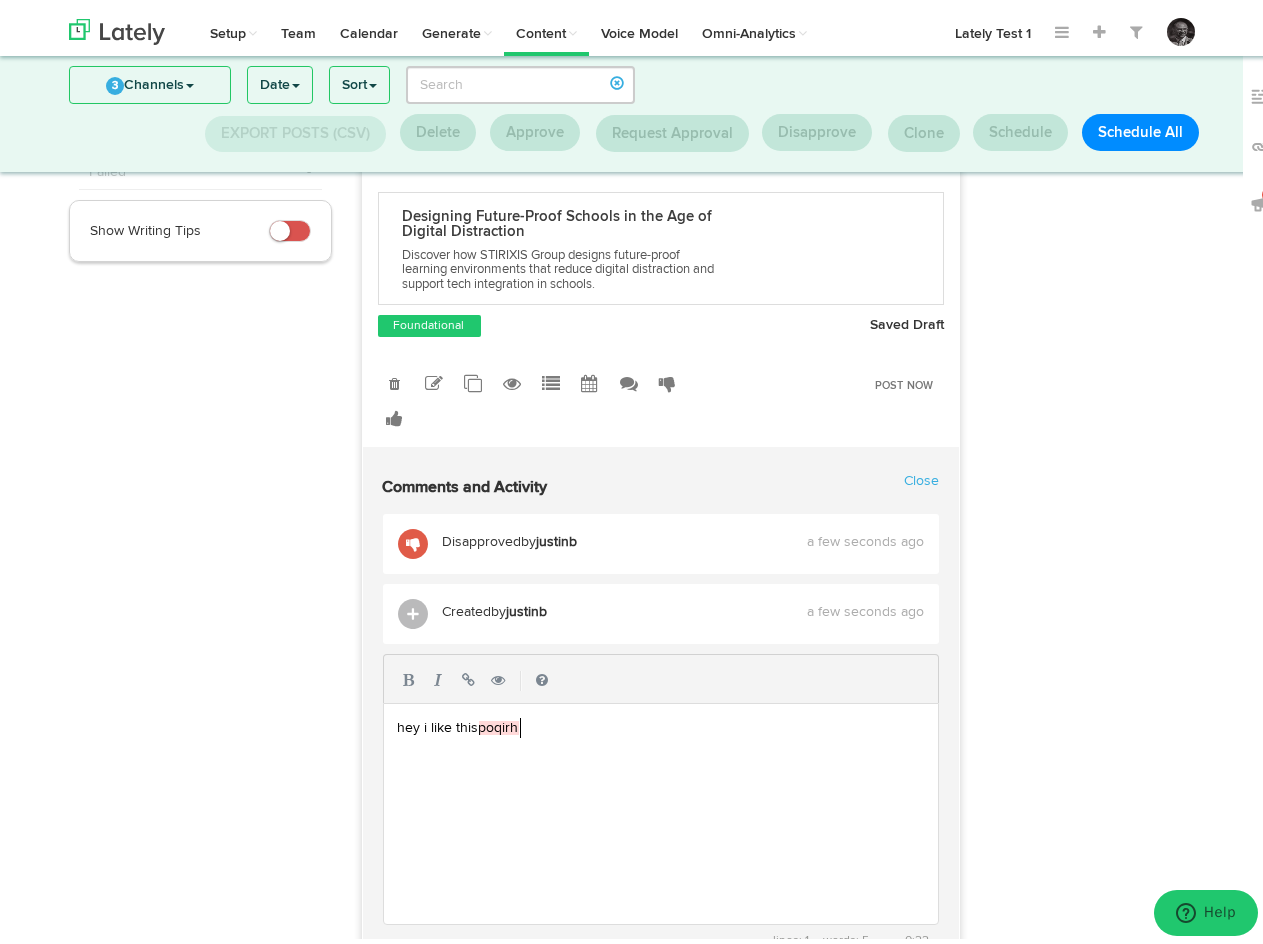 scroll, scrollTop: 0, scrollLeft: 157, axis: horizontal 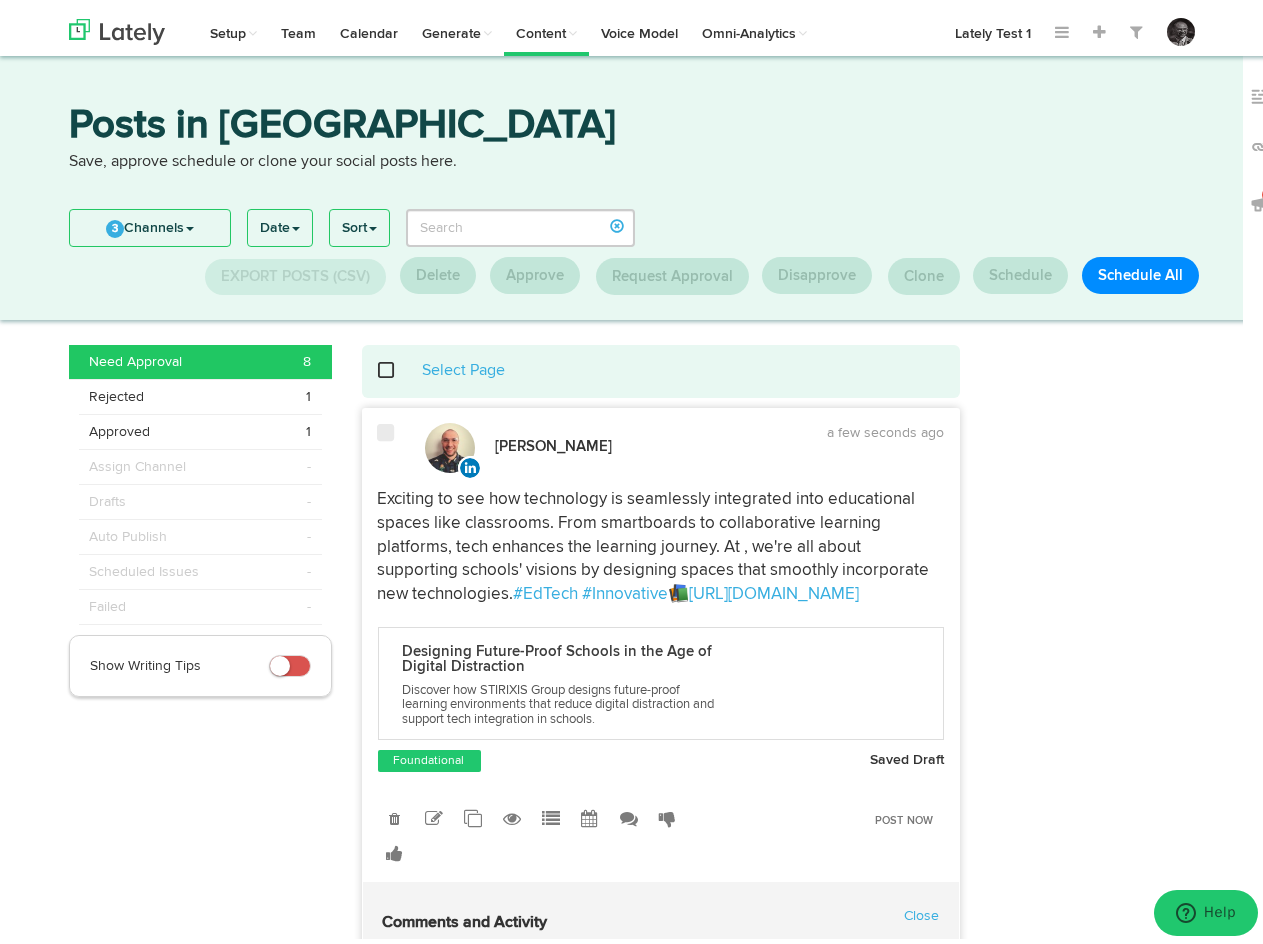 type on "hey i like this poqirhgopiw" 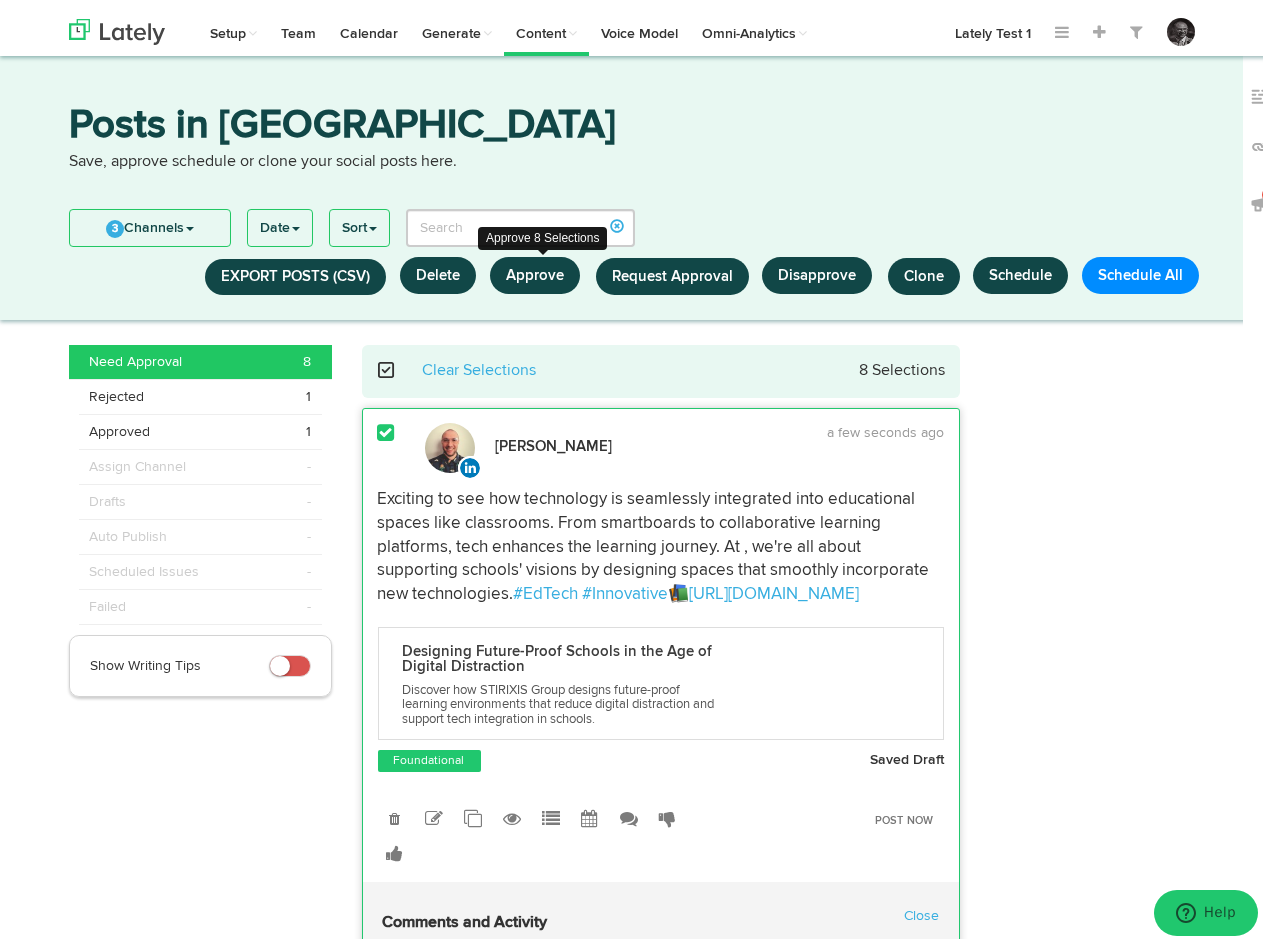 click on "Approve" at bounding box center [535, 269] 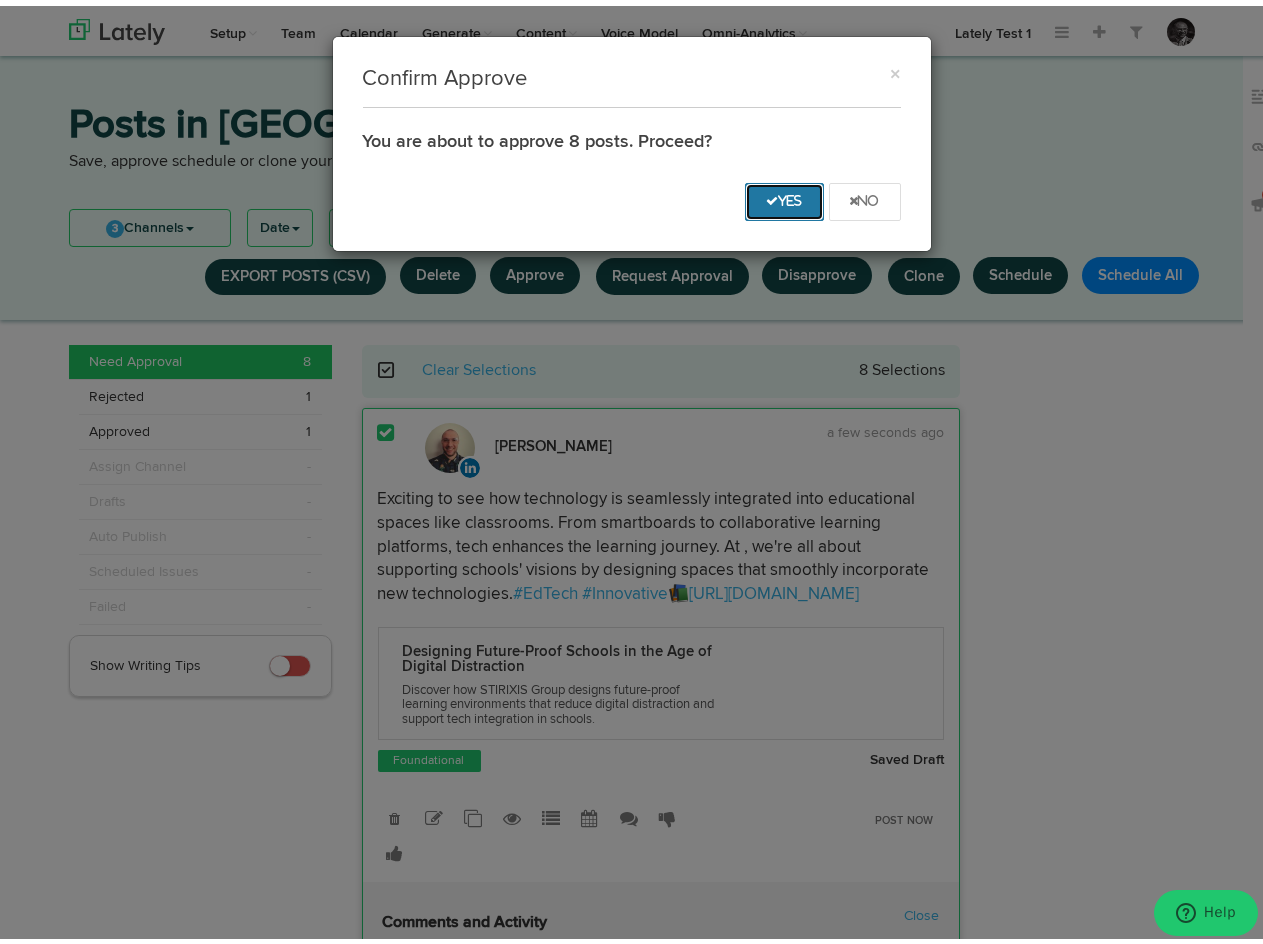 click on "Yes" at bounding box center (784, 196) 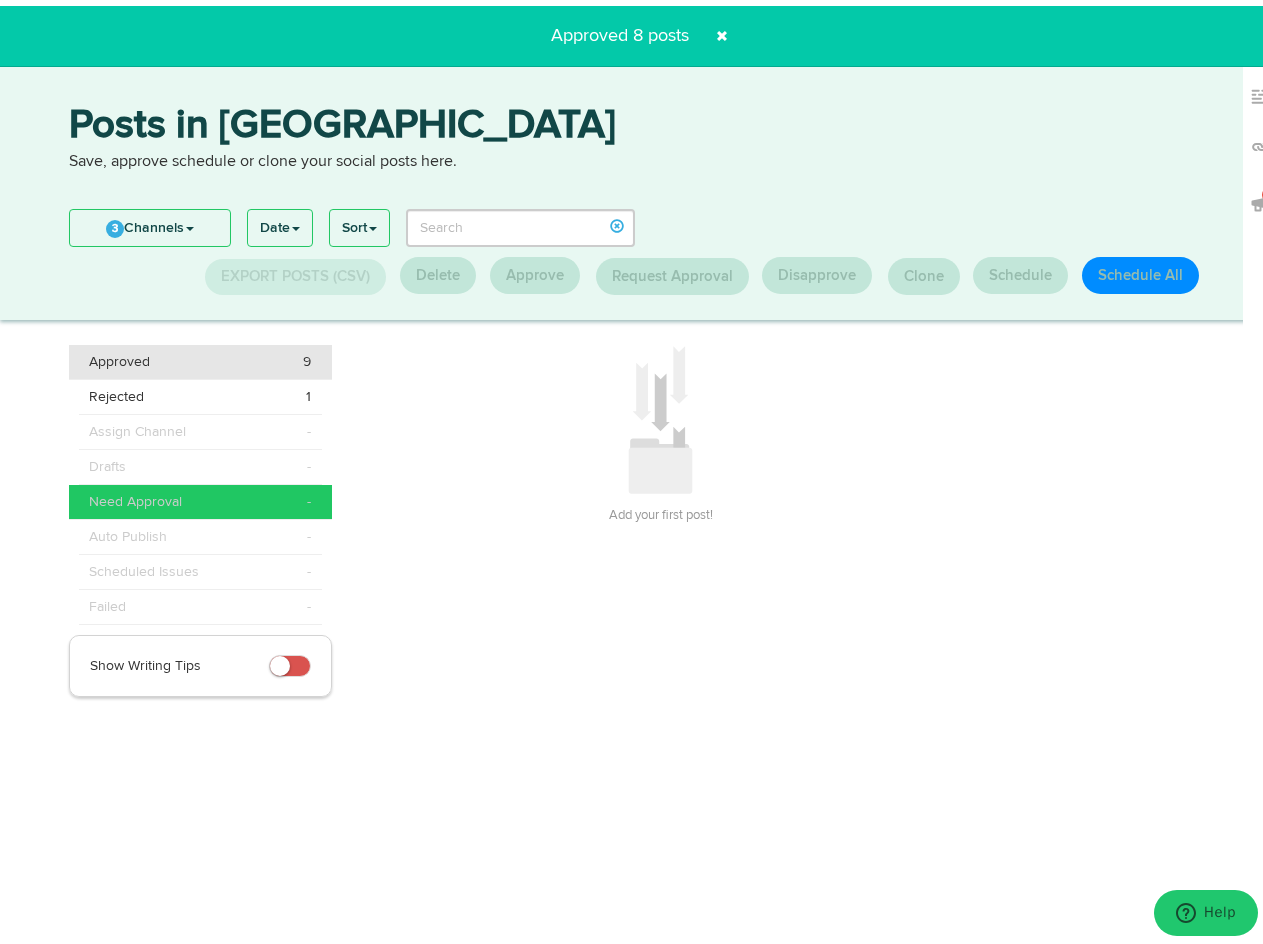 click on "Approved
9" at bounding box center (200, 356) 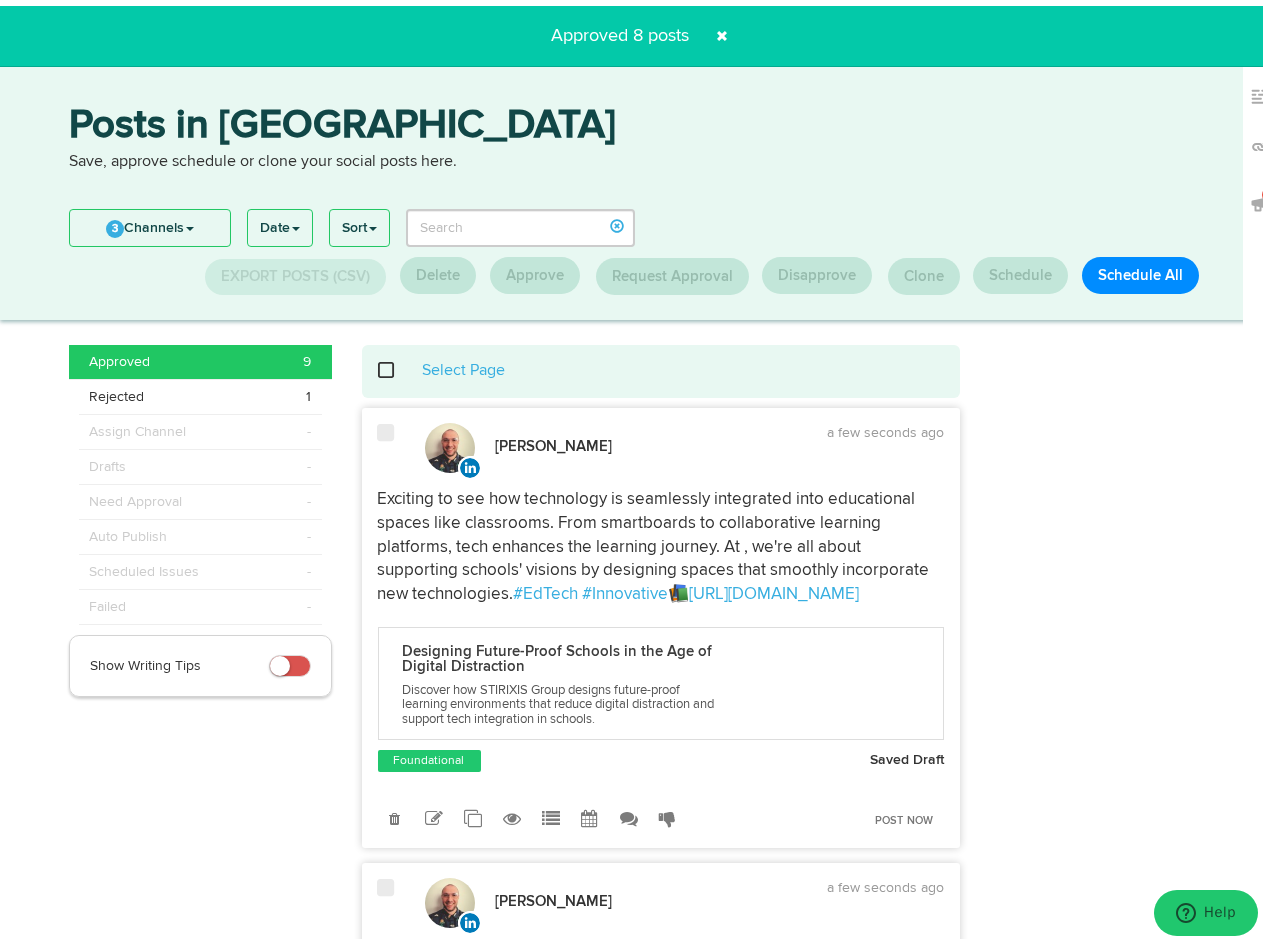 click at bounding box center [398, 364] 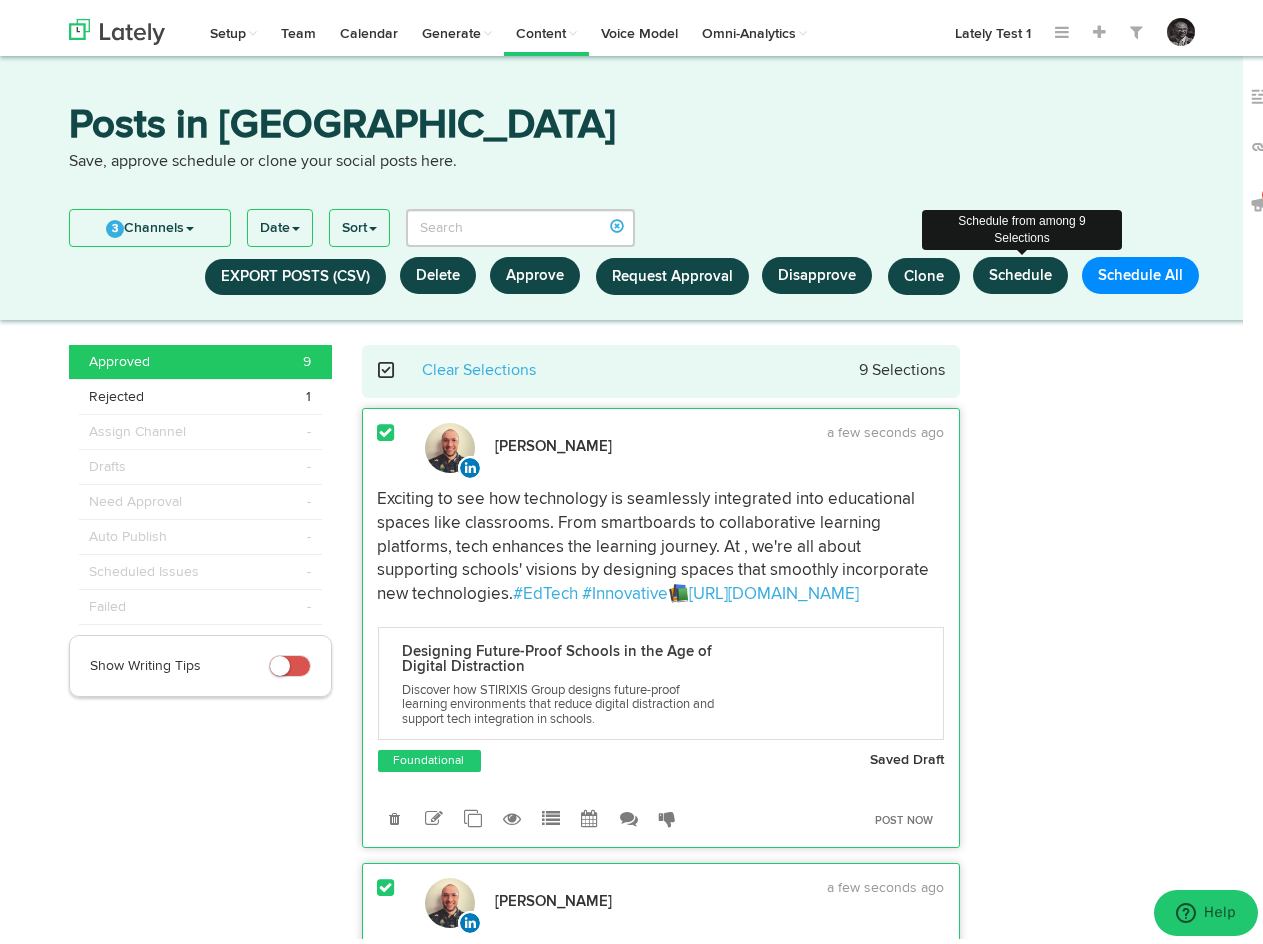 click on "Schedule" at bounding box center [1020, 269] 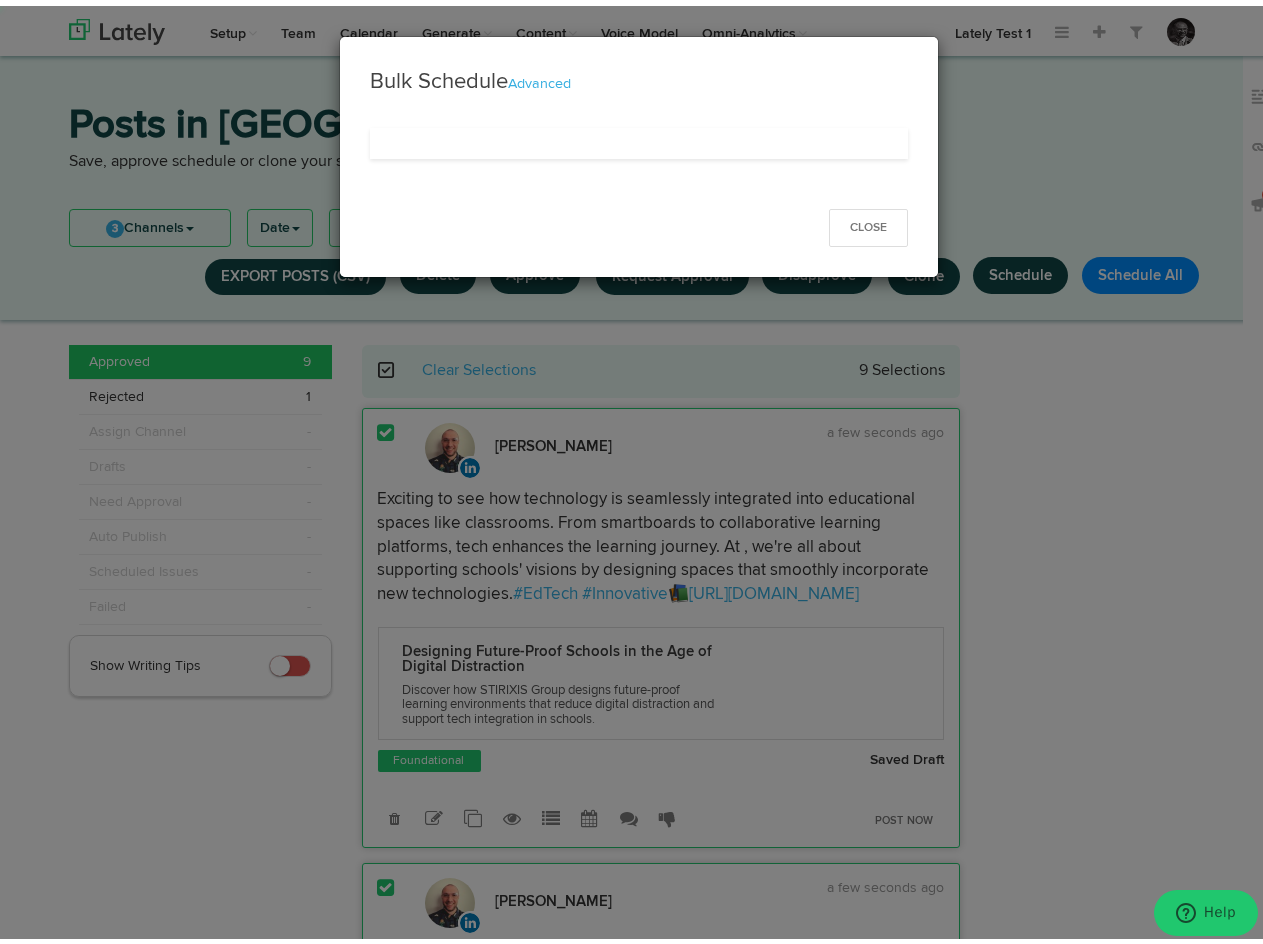 select on "11" 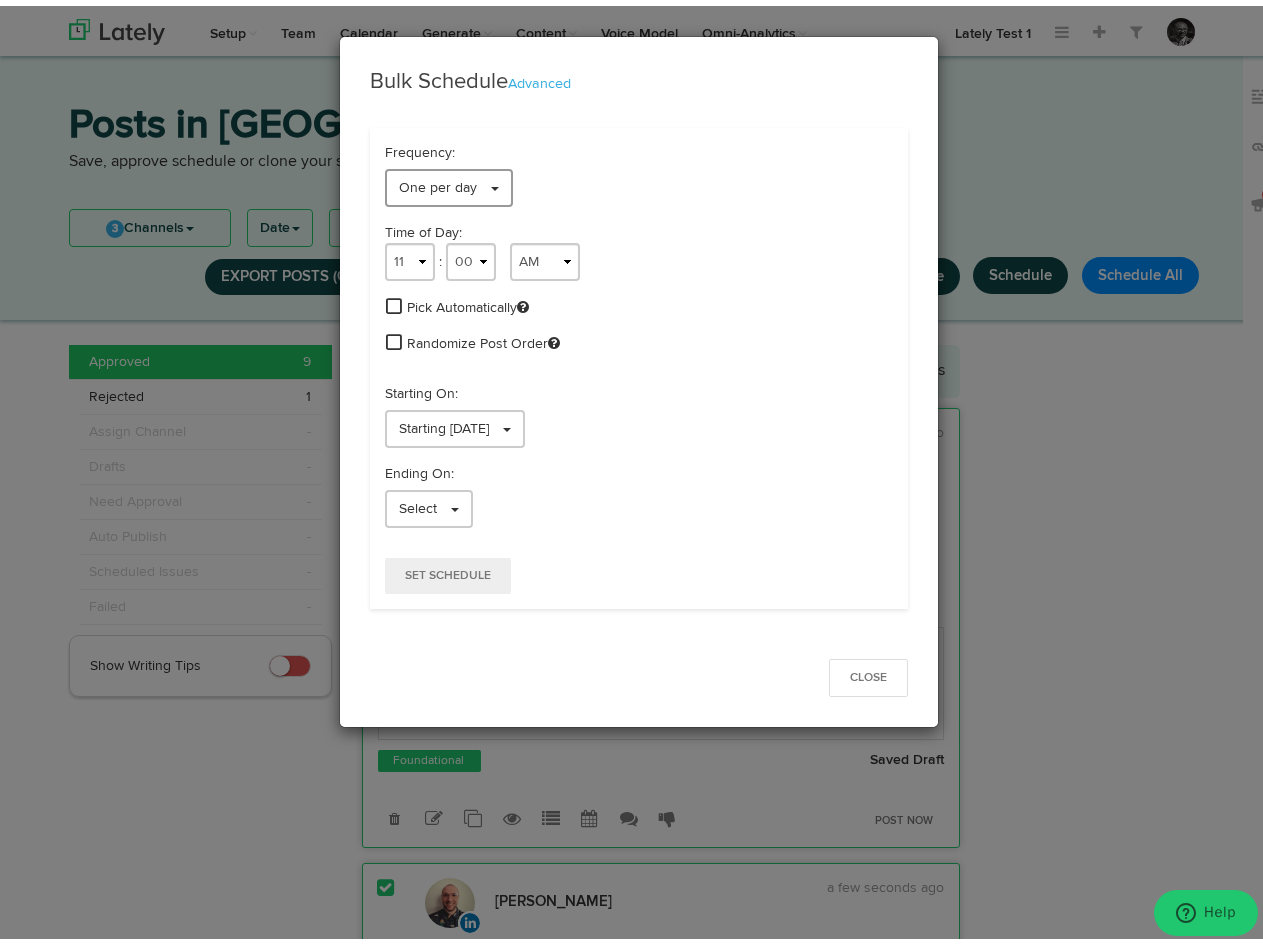 click on "One per day" at bounding box center [449, 182] 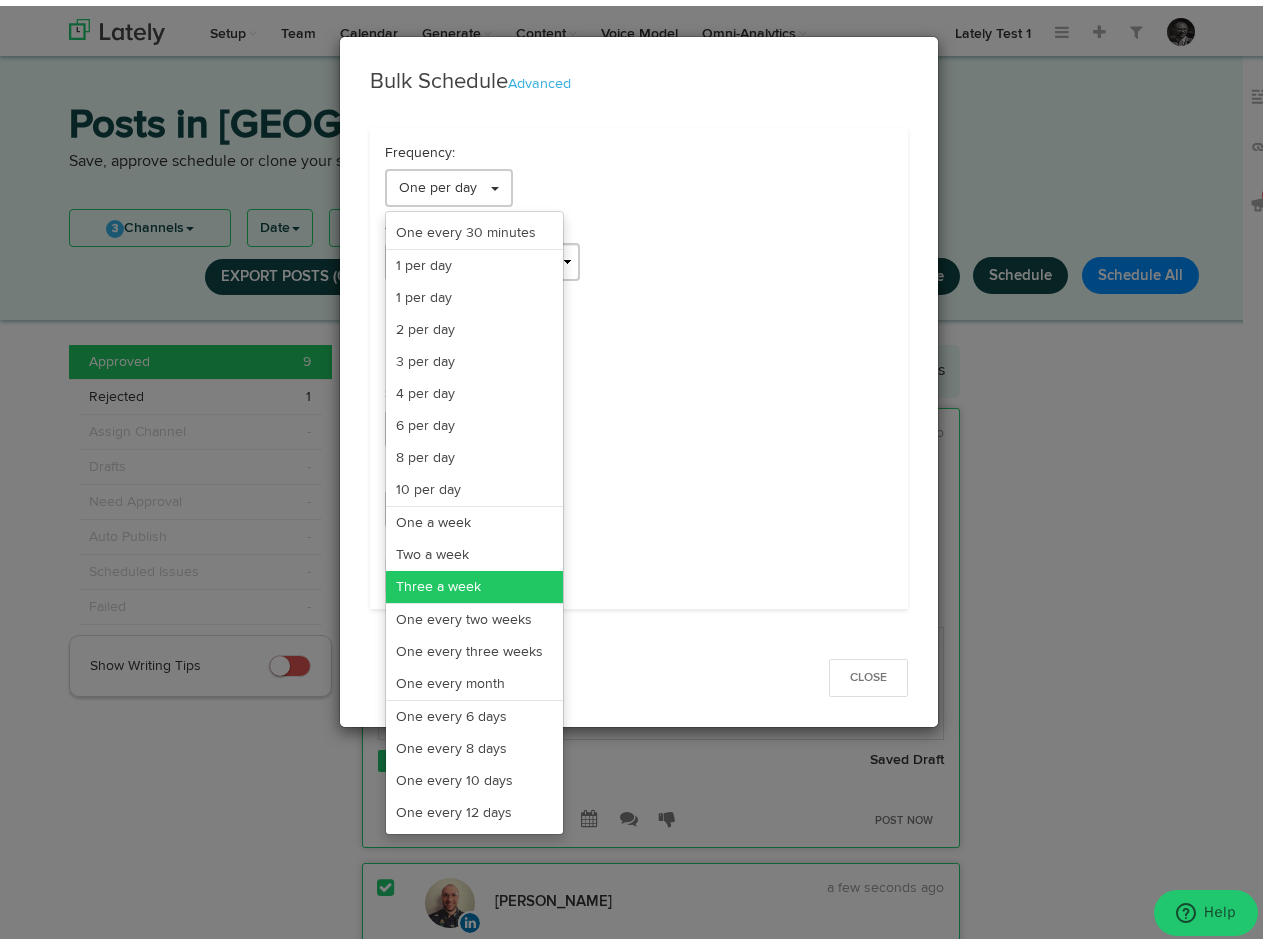 click on "Three a week" at bounding box center [474, 581] 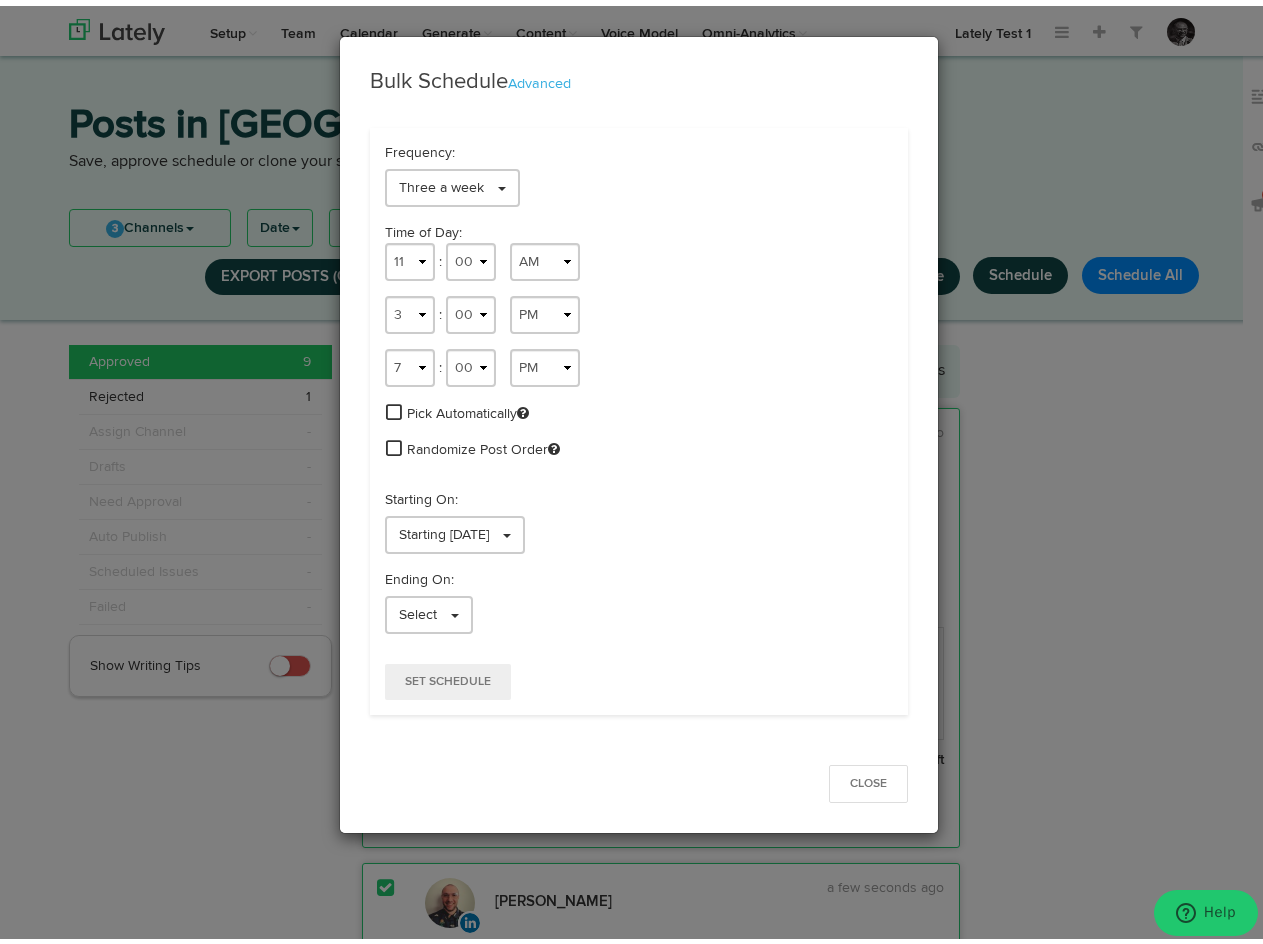 click at bounding box center (394, 406) 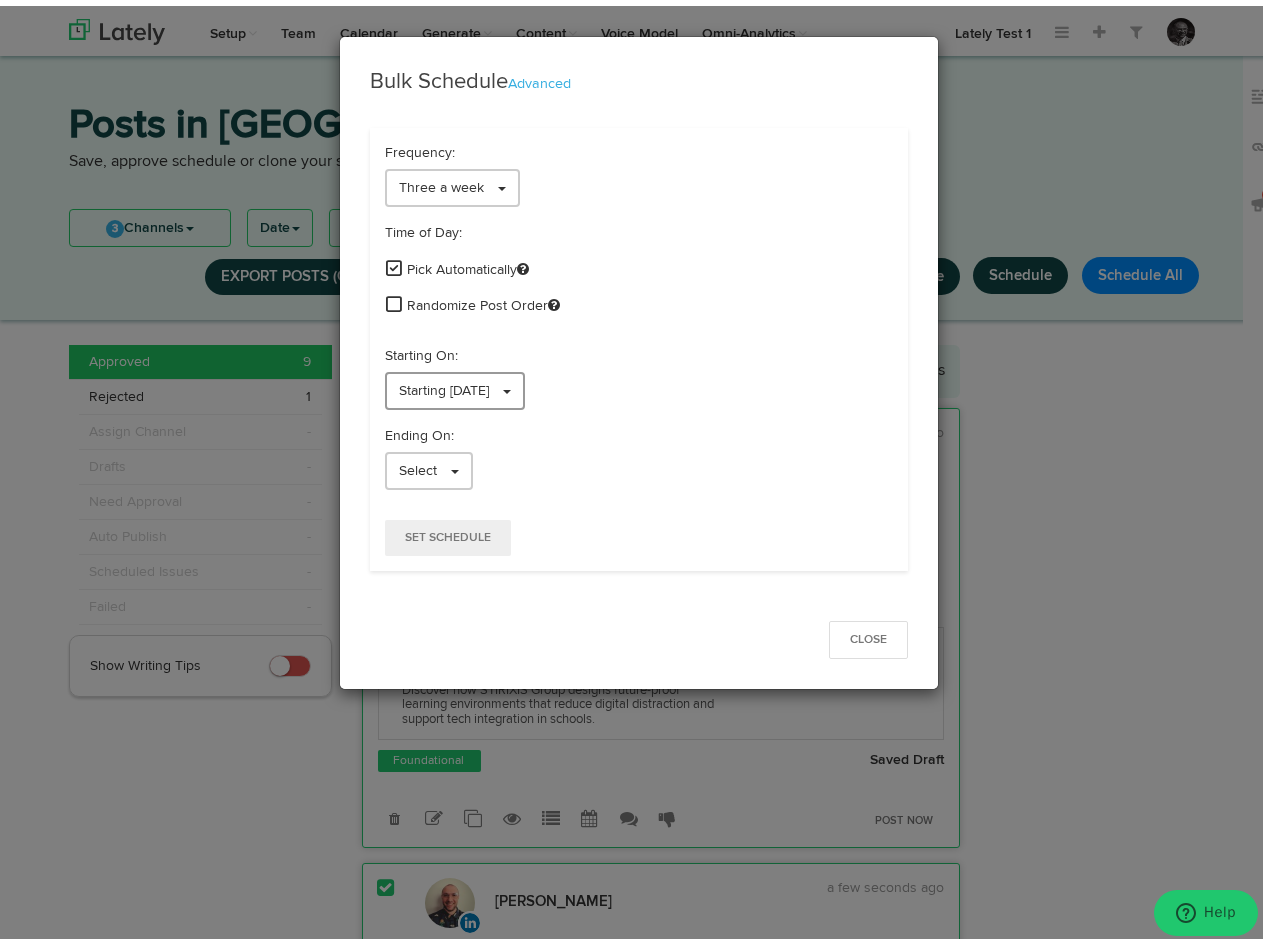 click on "Starting [DATE]" at bounding box center (444, 385) 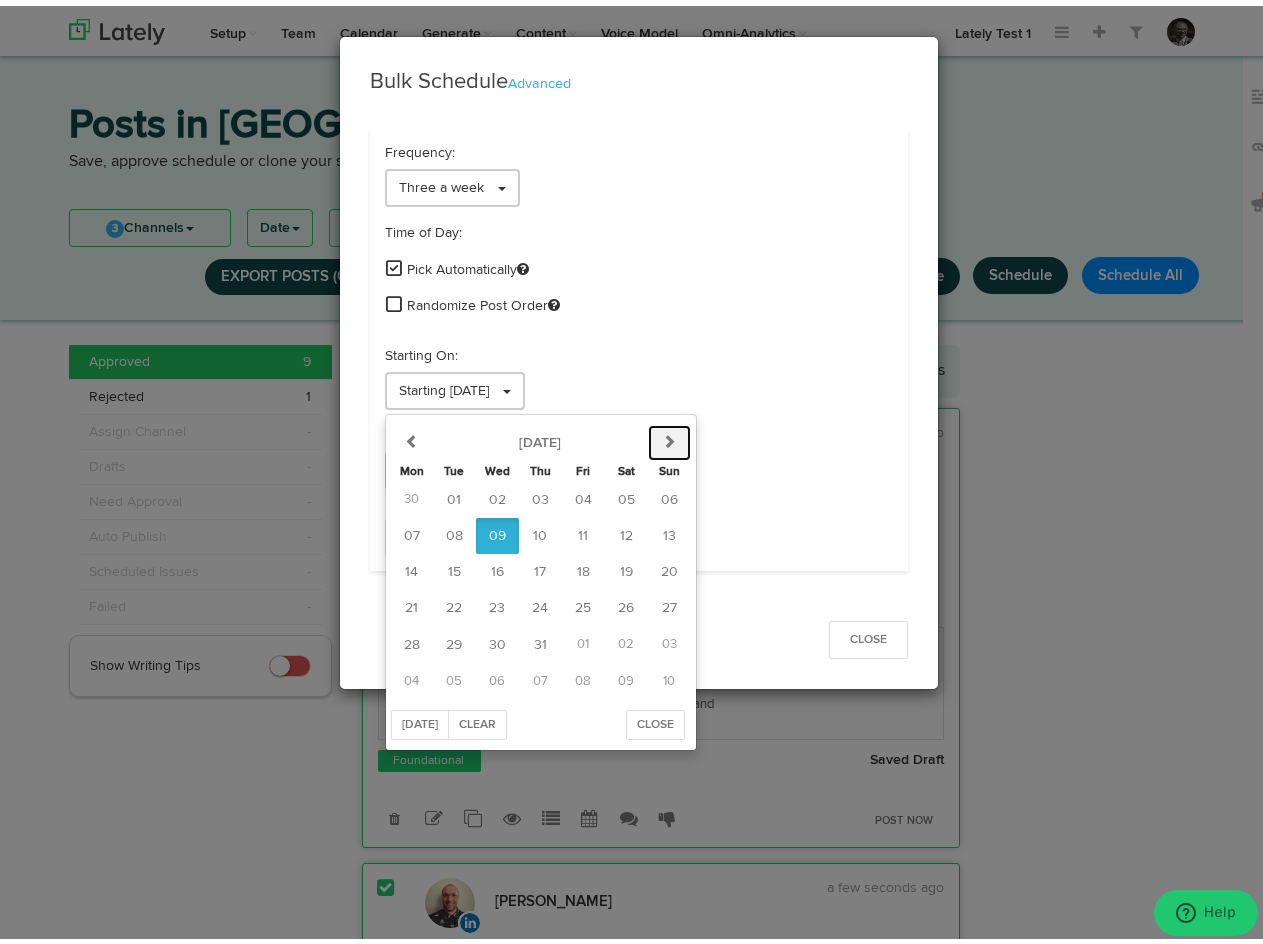 click at bounding box center (670, 435) 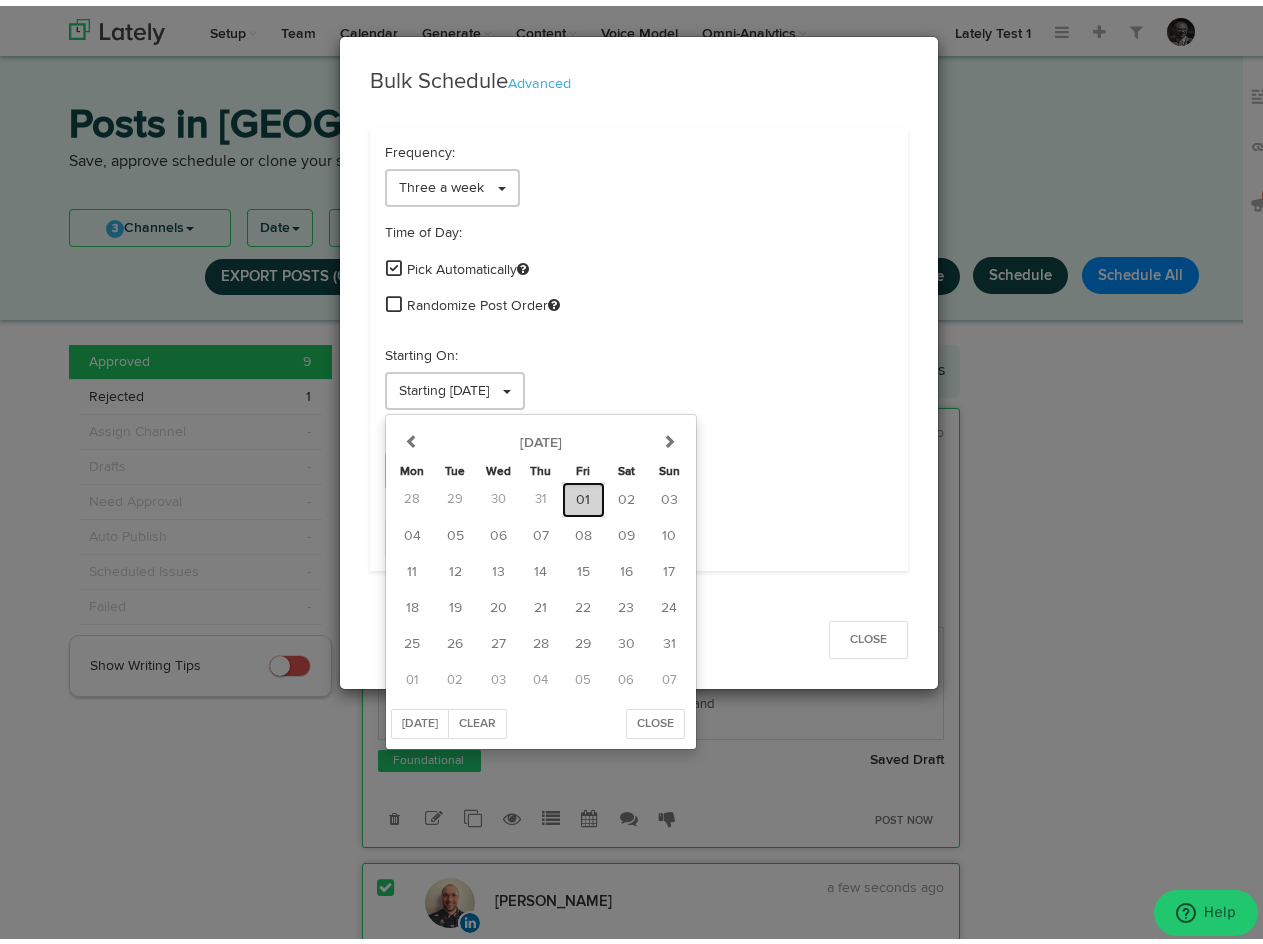 click on "01" at bounding box center (584, 494) 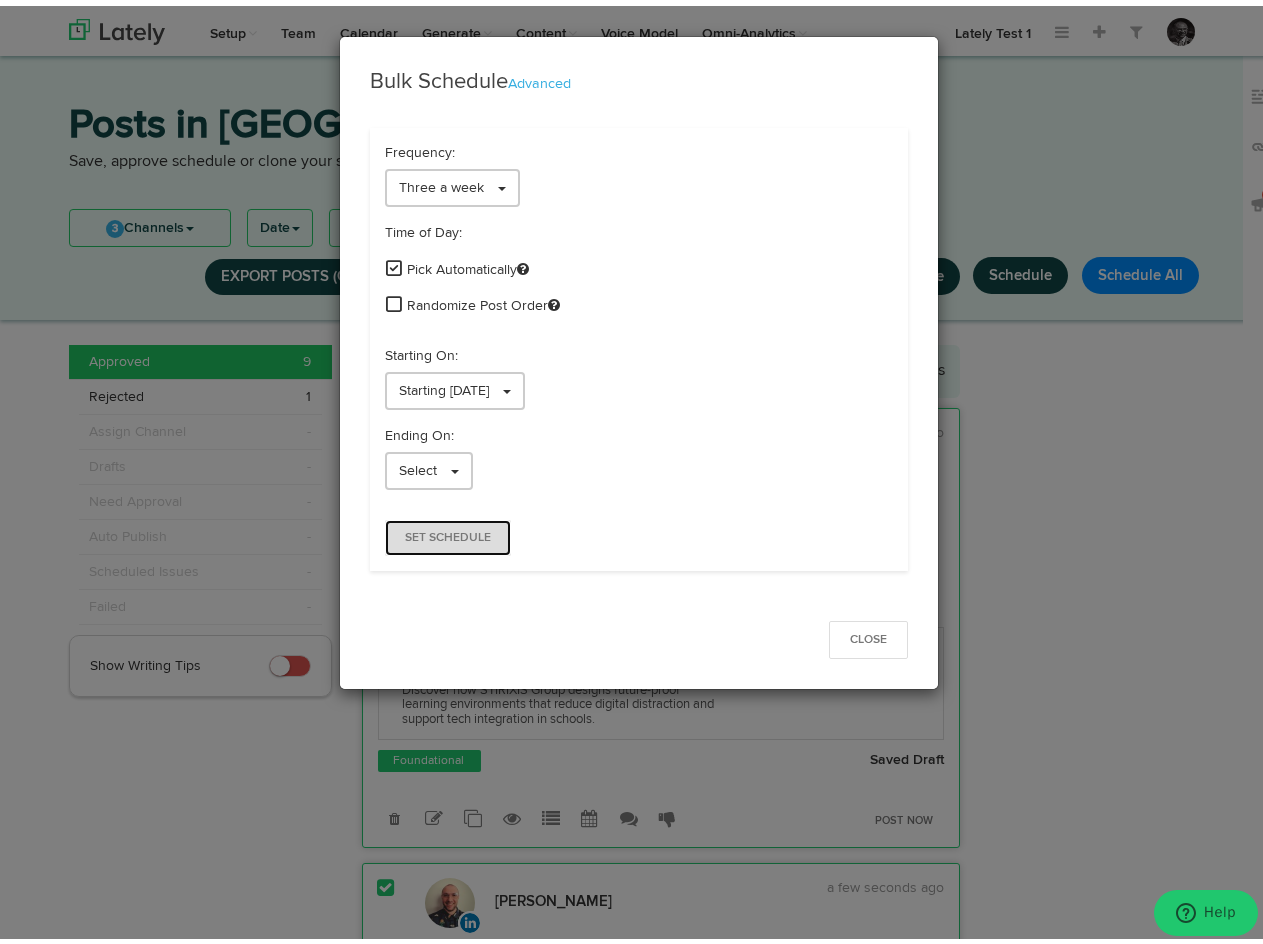 click on "Set Schedule" at bounding box center [448, 532] 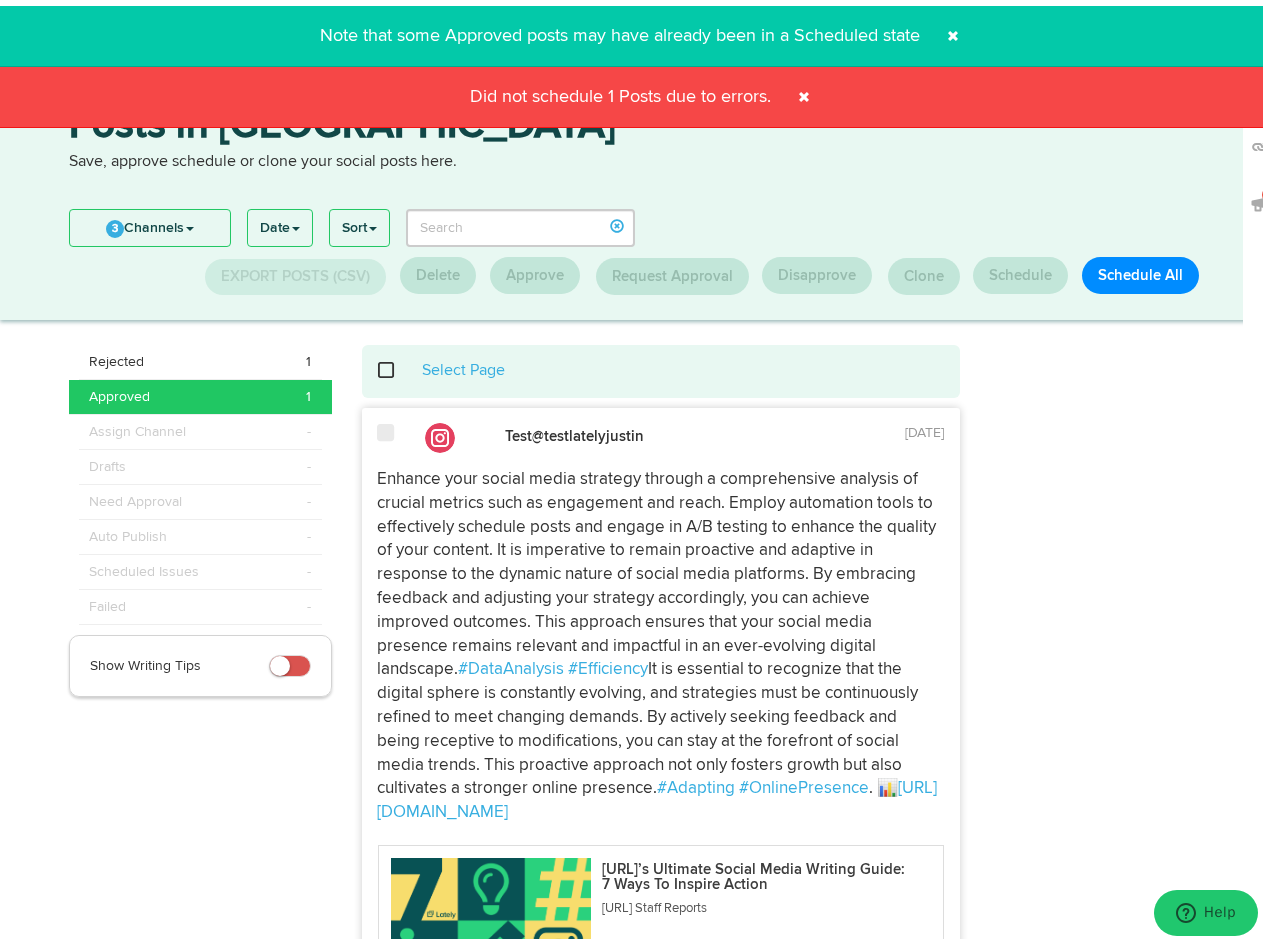 click 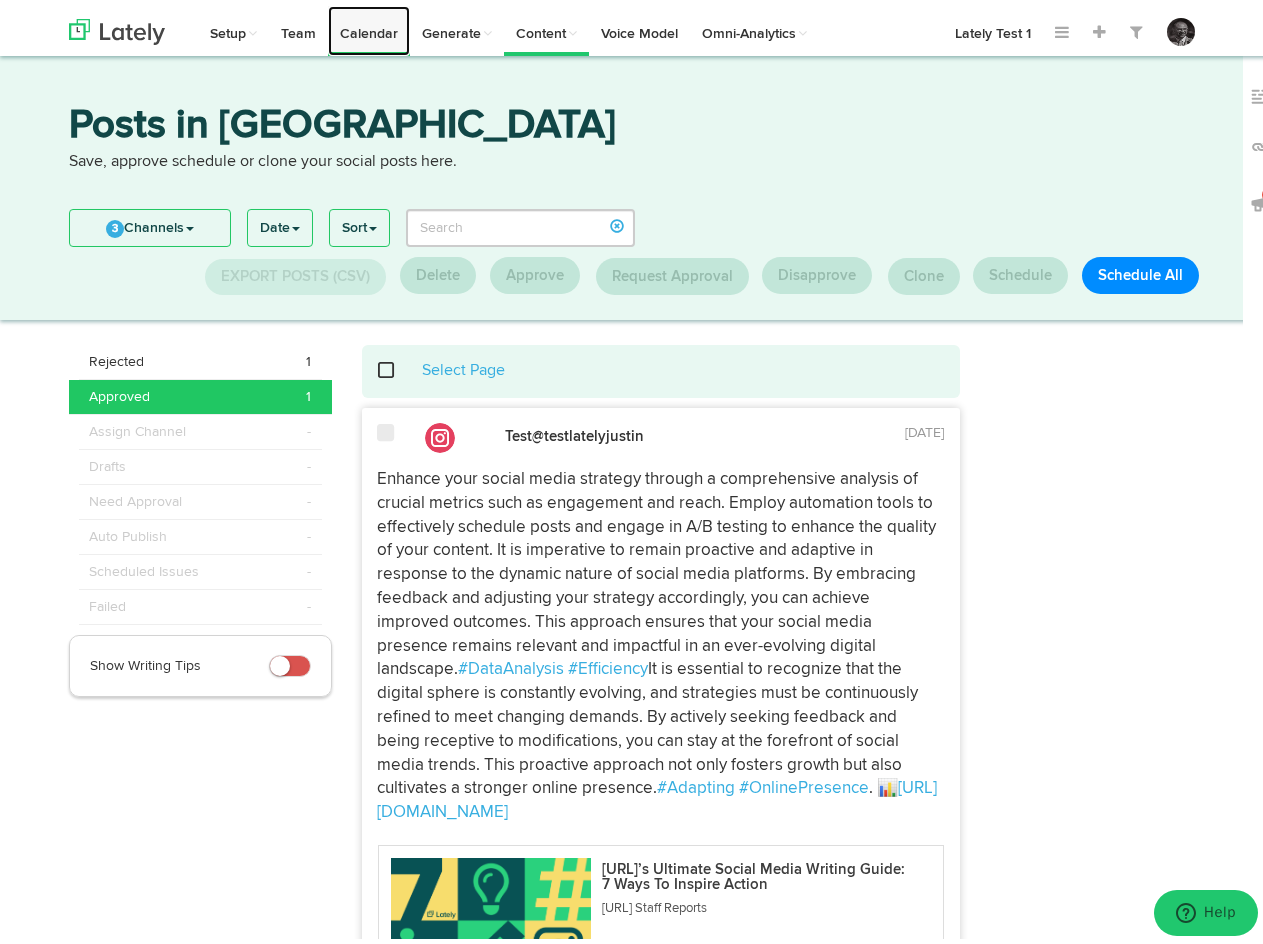 click on "Calendar" at bounding box center (369, 25) 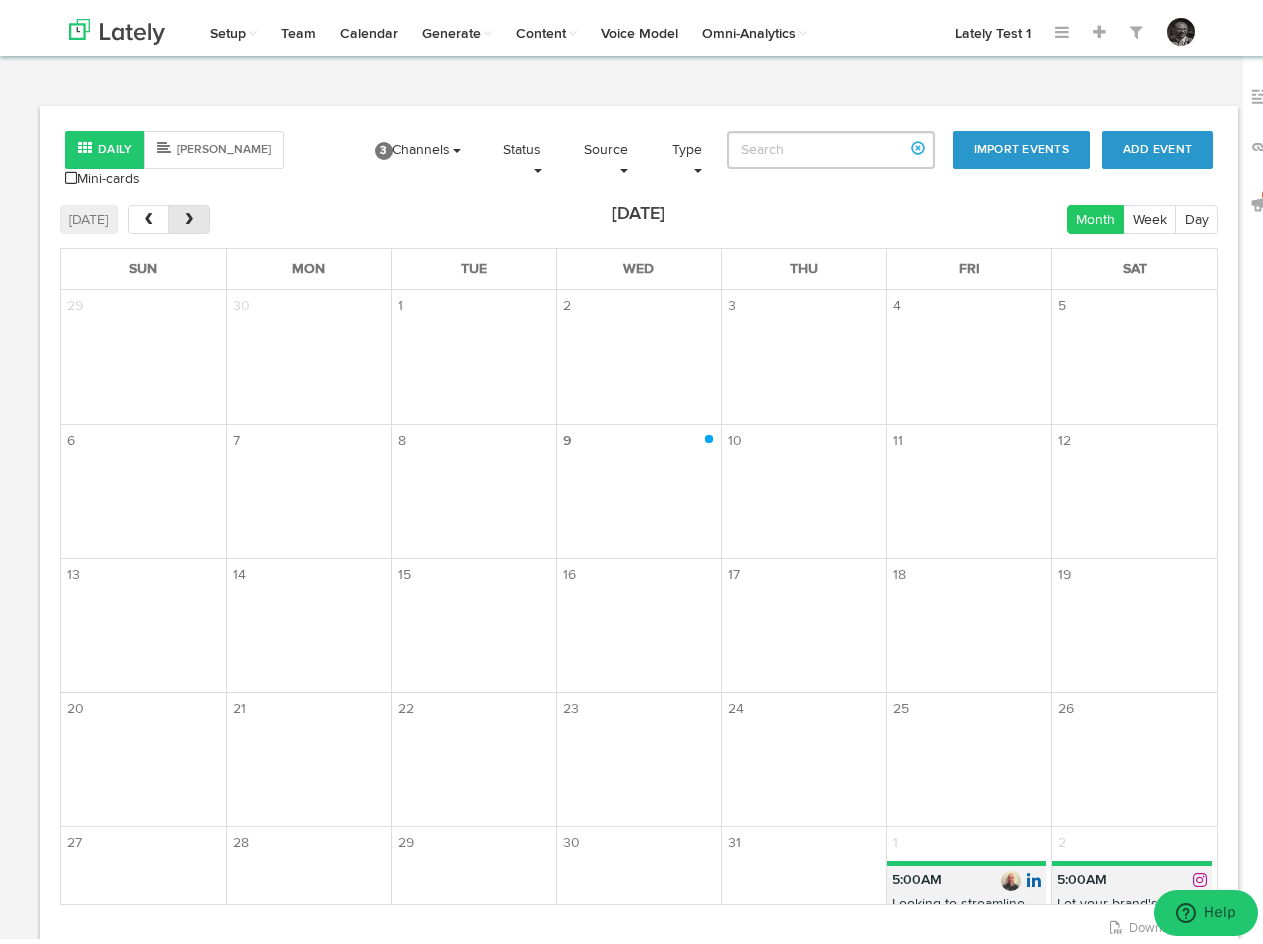 click at bounding box center [188, 213] 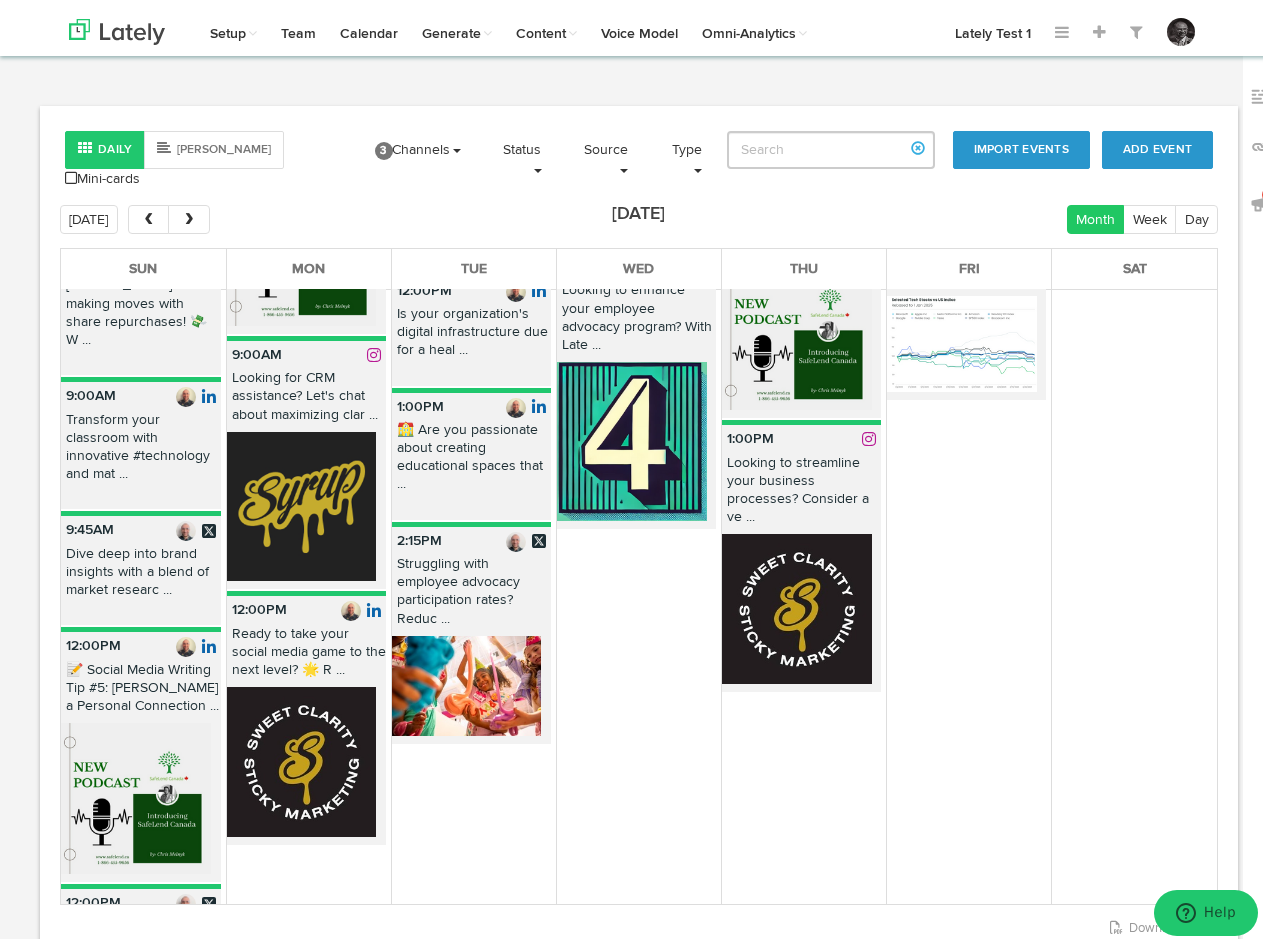 scroll, scrollTop: 3012, scrollLeft: 0, axis: vertical 